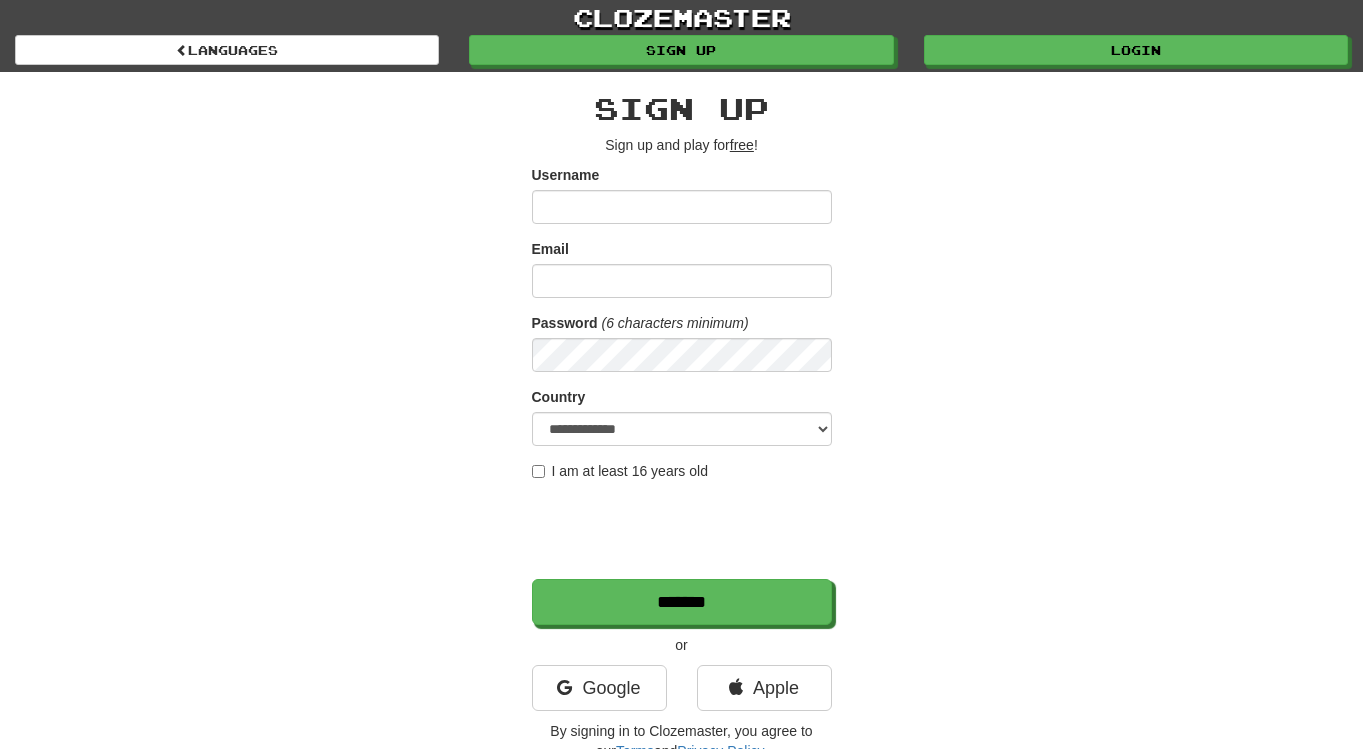 scroll, scrollTop: 0, scrollLeft: 0, axis: both 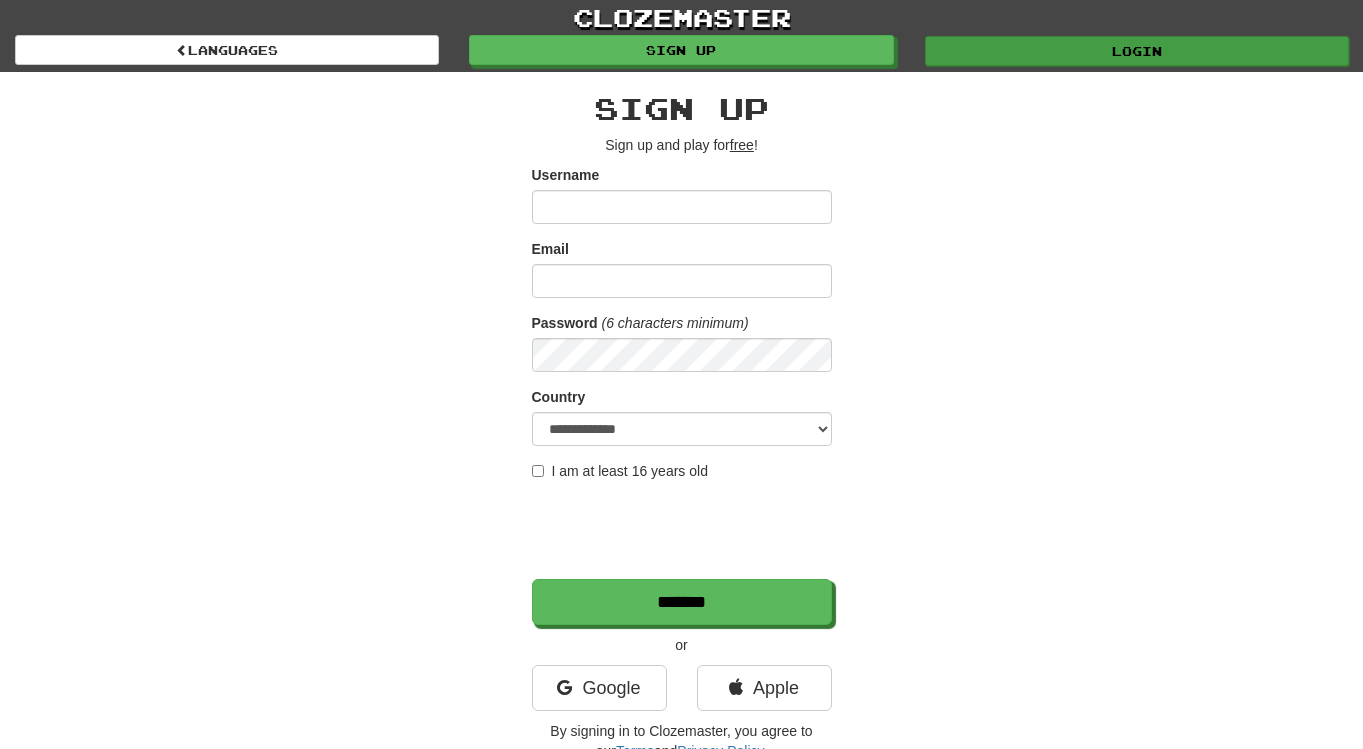 click on "Login" at bounding box center (1137, 51) 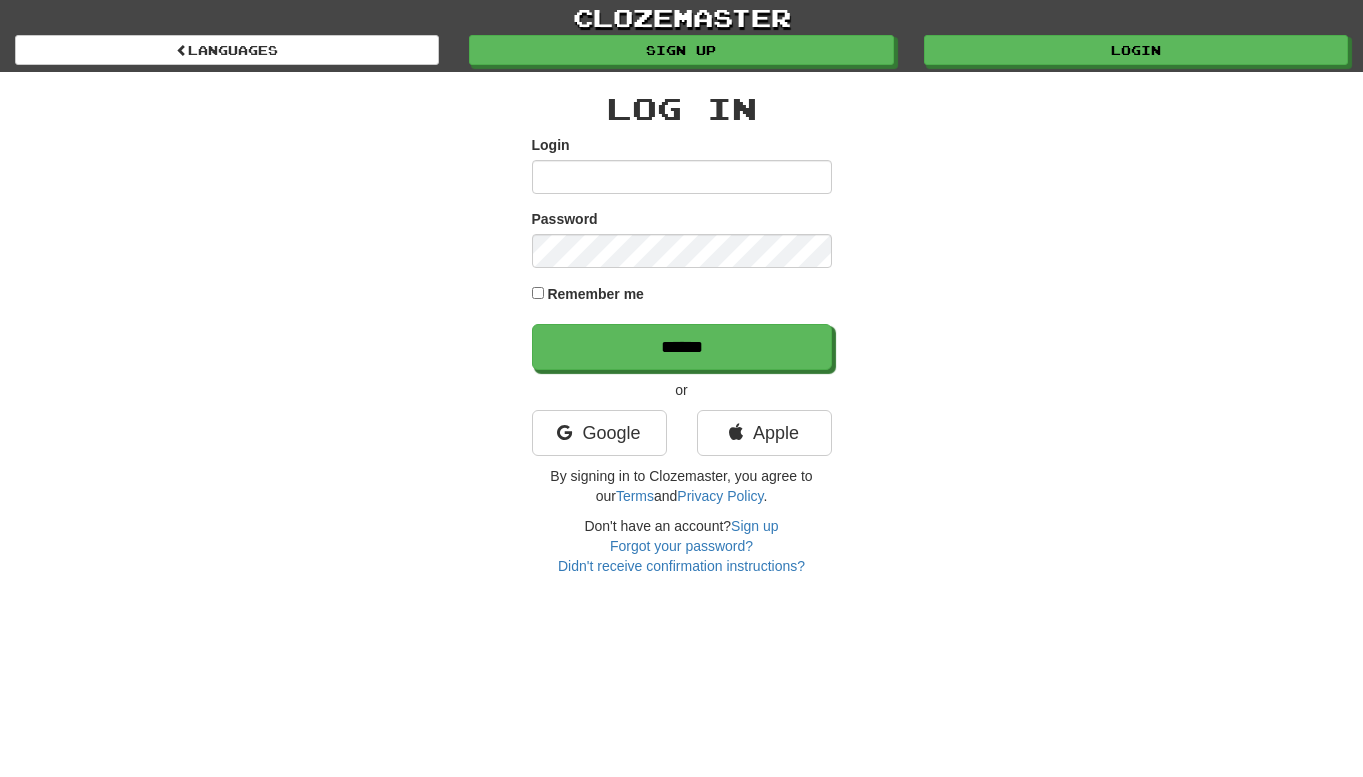 scroll, scrollTop: 0, scrollLeft: 0, axis: both 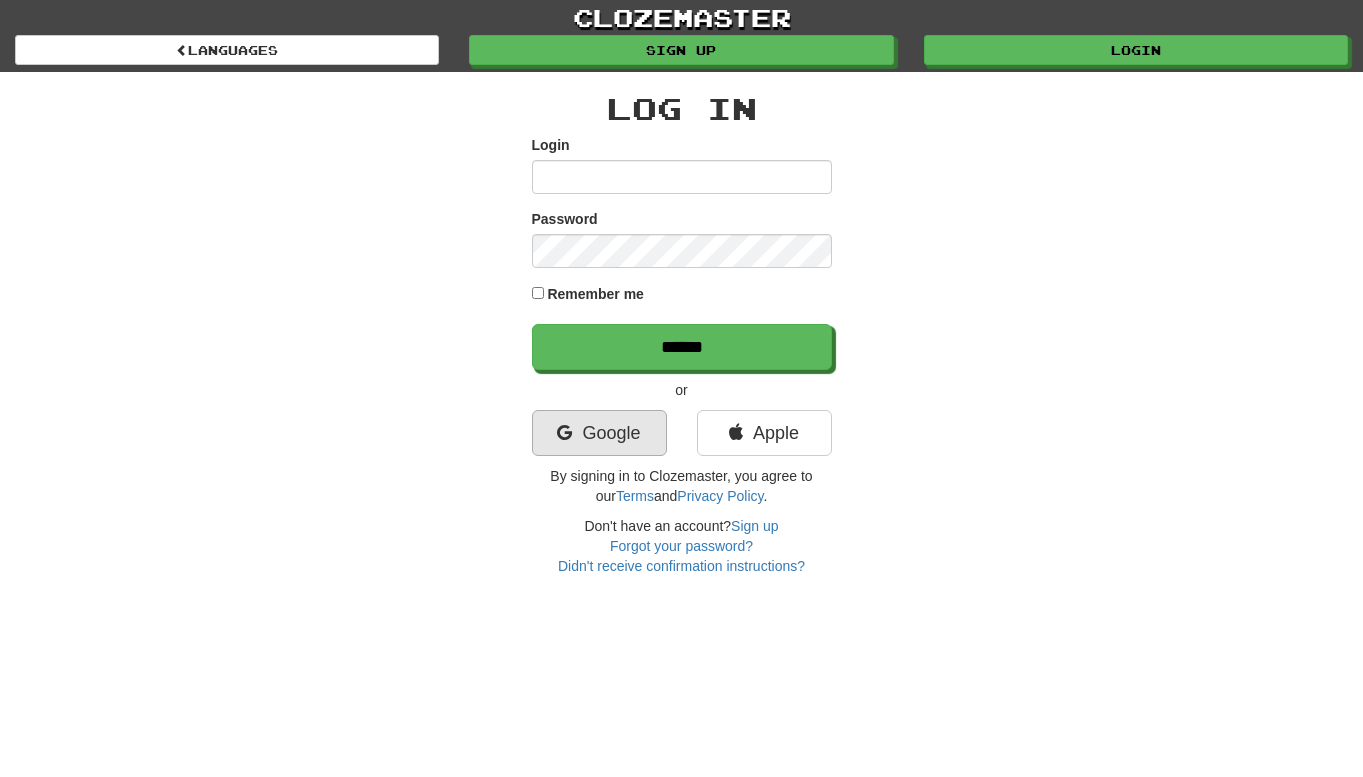 click on "Google" at bounding box center (599, 433) 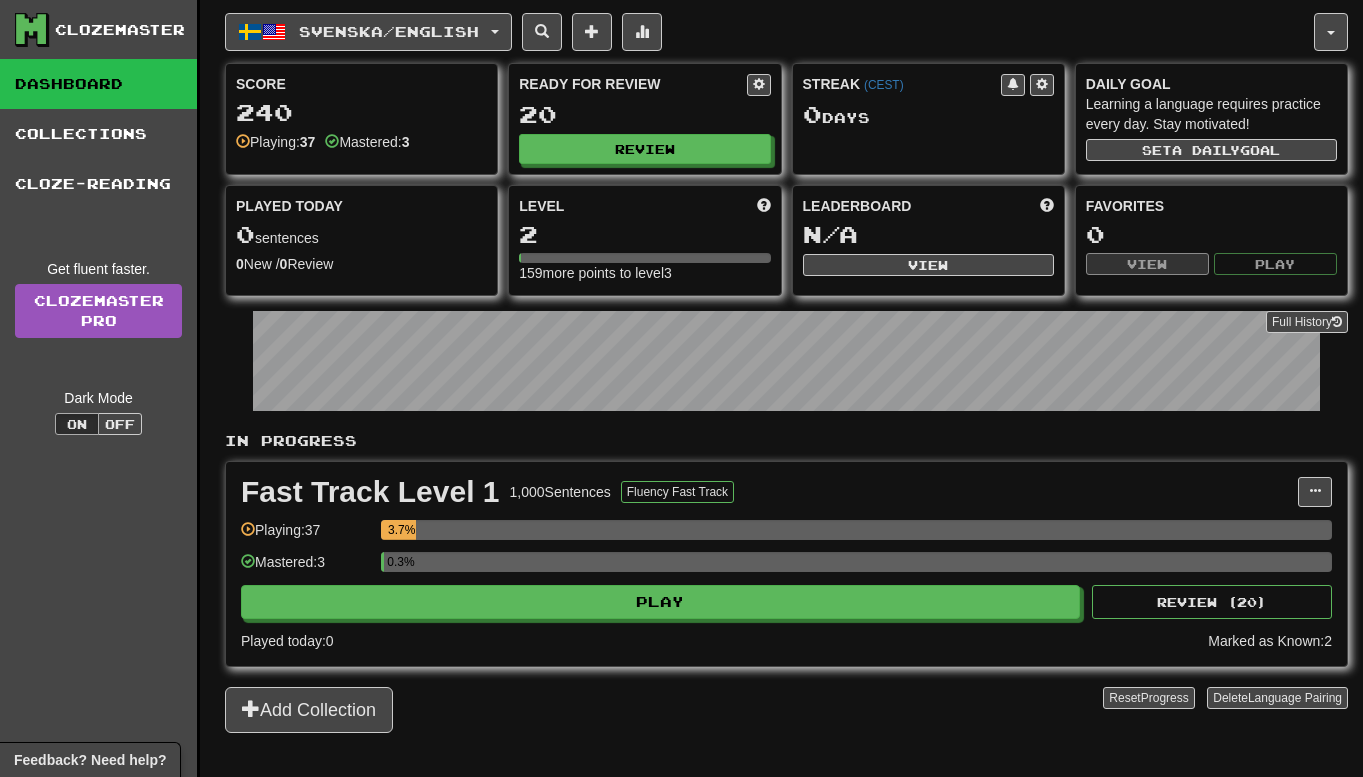 scroll, scrollTop: 0, scrollLeft: 0, axis: both 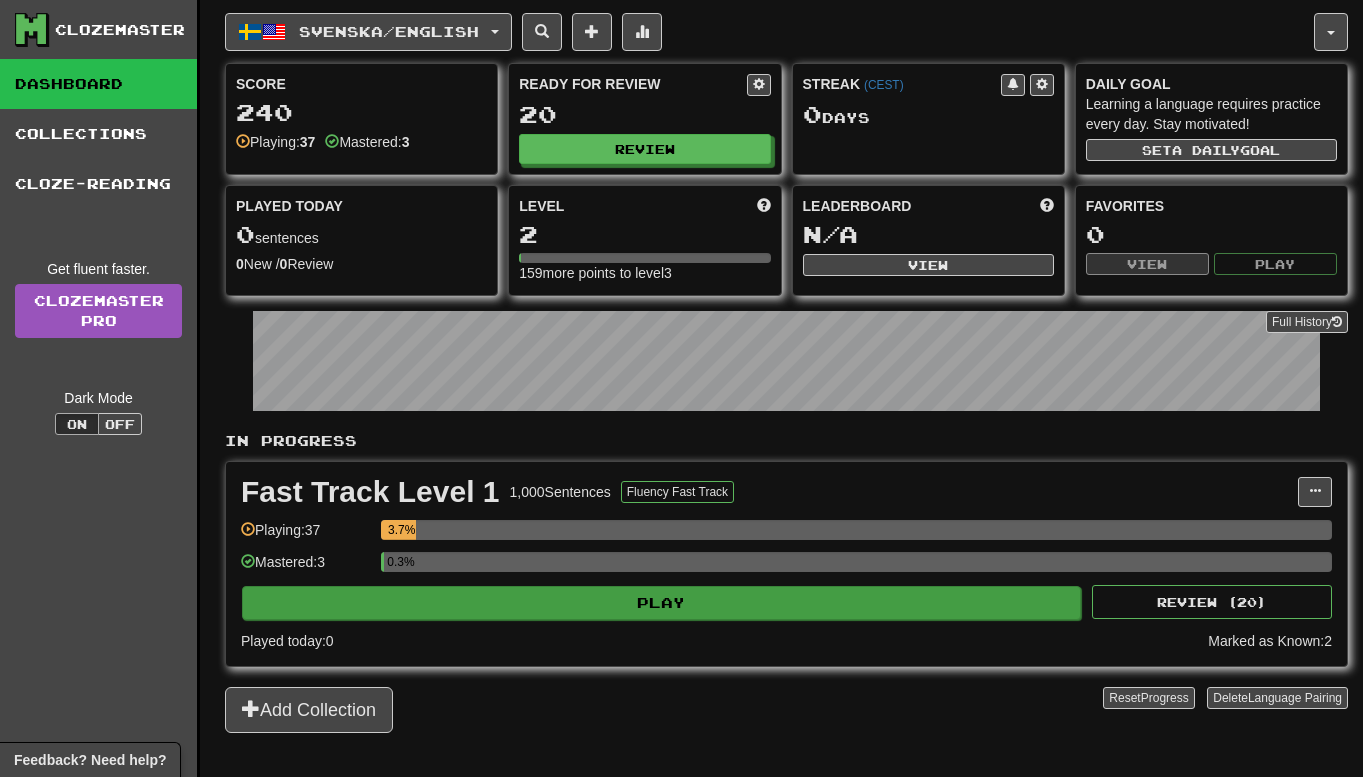 click on "Play" at bounding box center (661, 603) 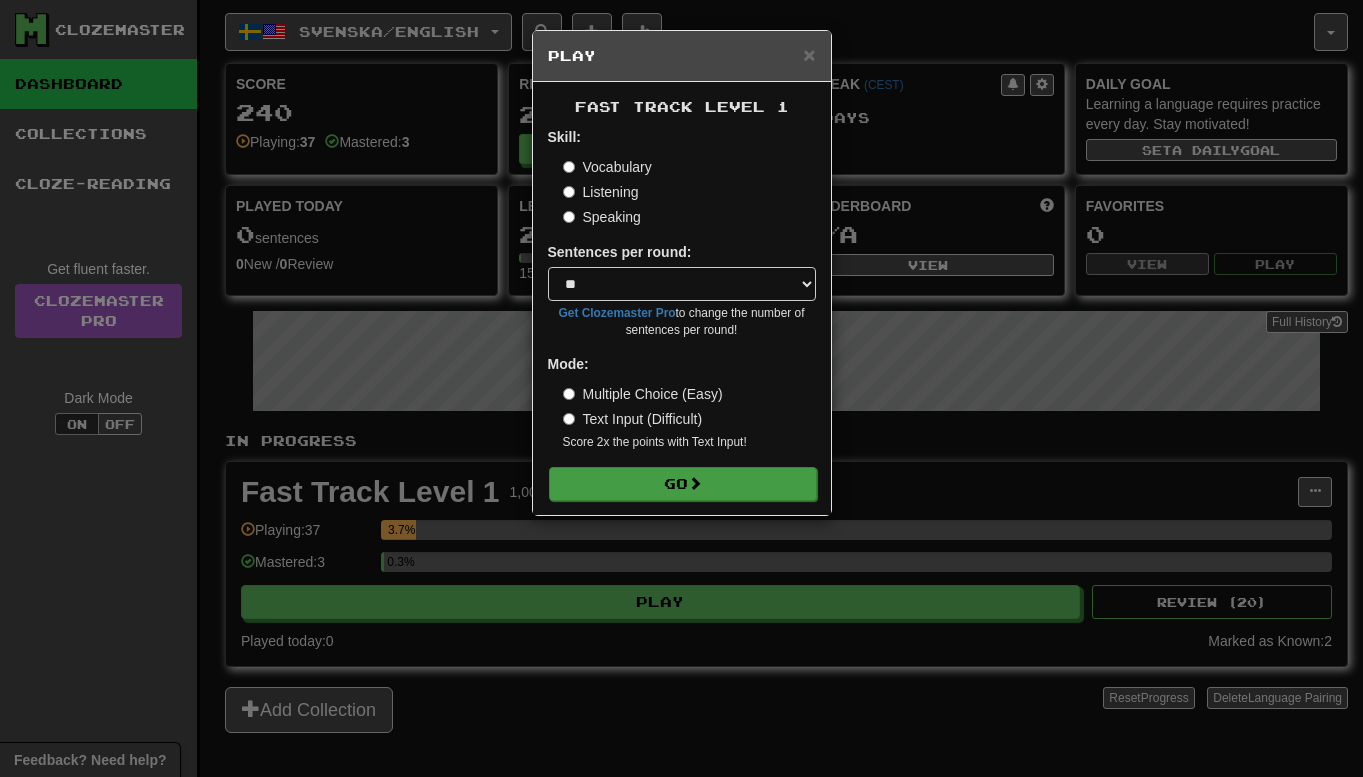 click on "Go" at bounding box center [683, 484] 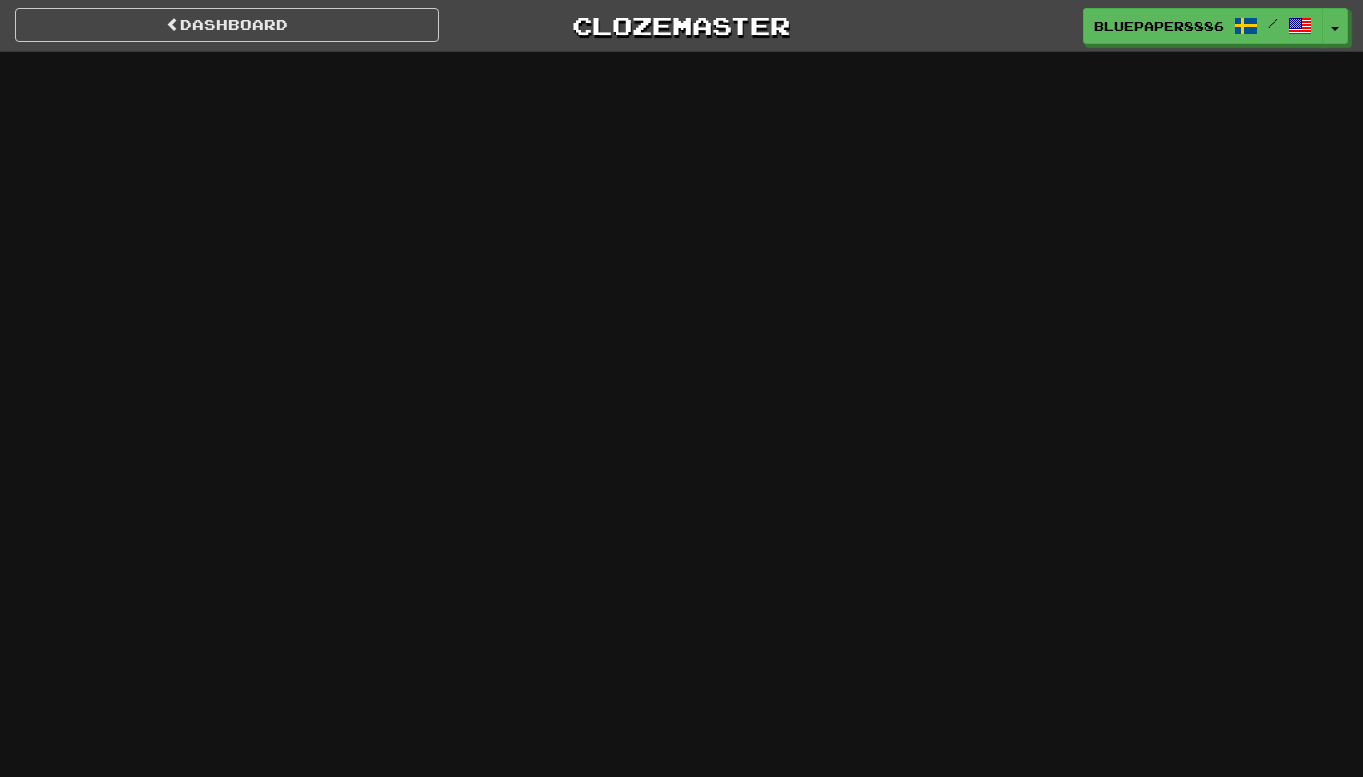 scroll, scrollTop: 0, scrollLeft: 0, axis: both 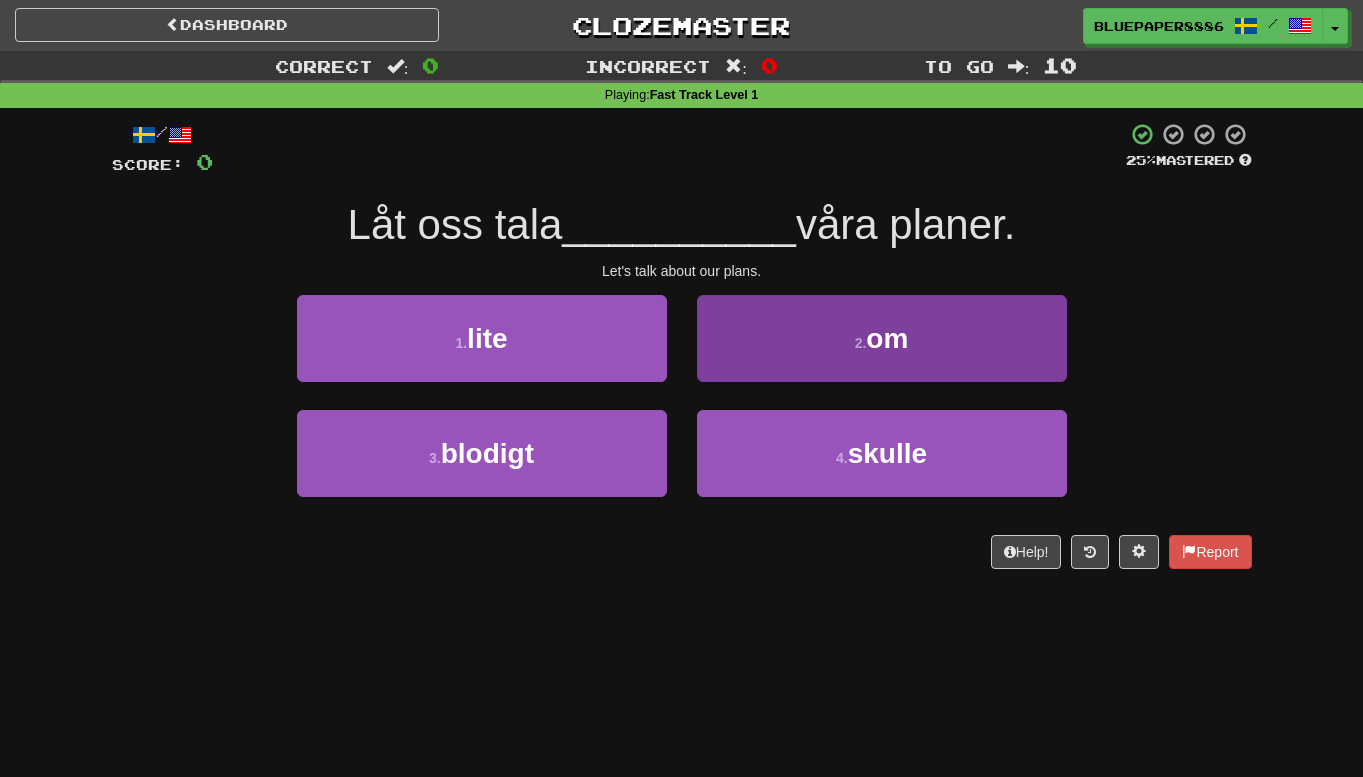 click on "2 .  om" at bounding box center (882, 338) 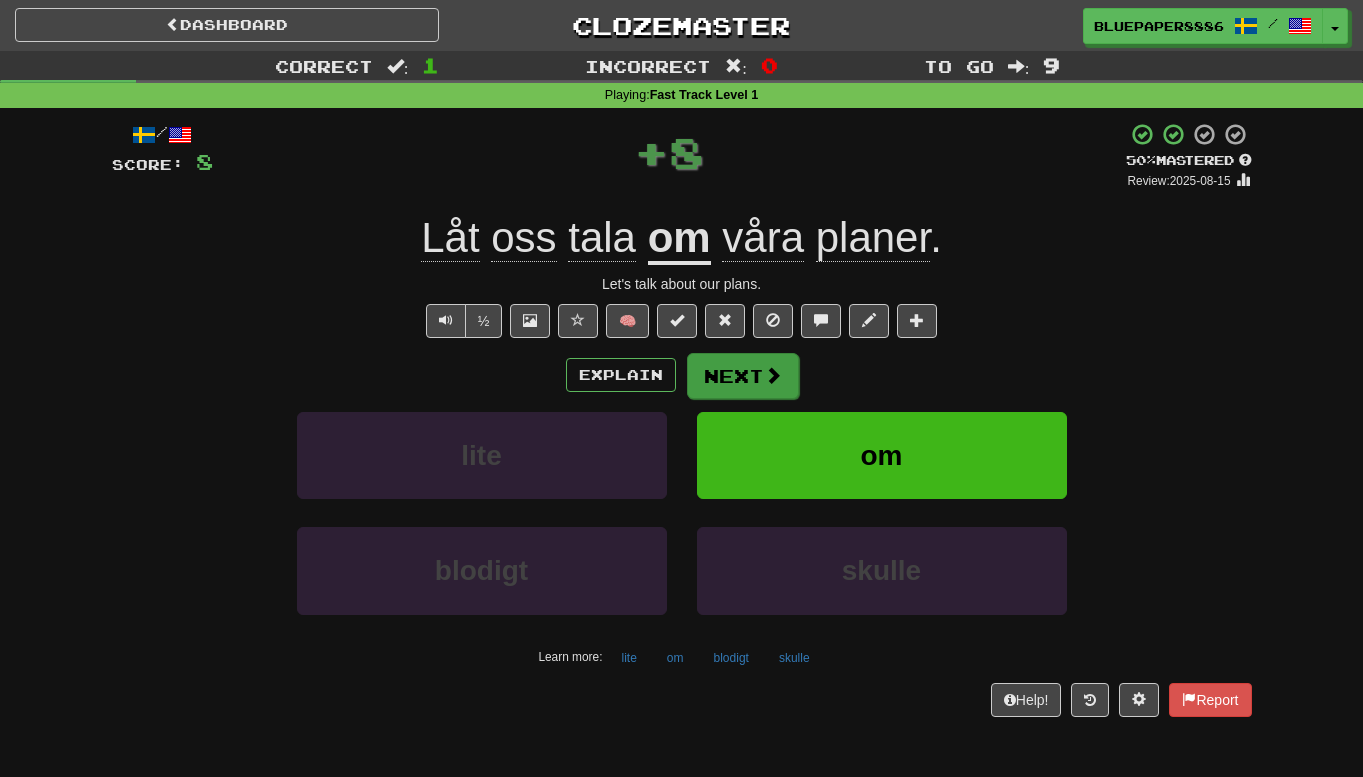 click on "Next" at bounding box center [743, 376] 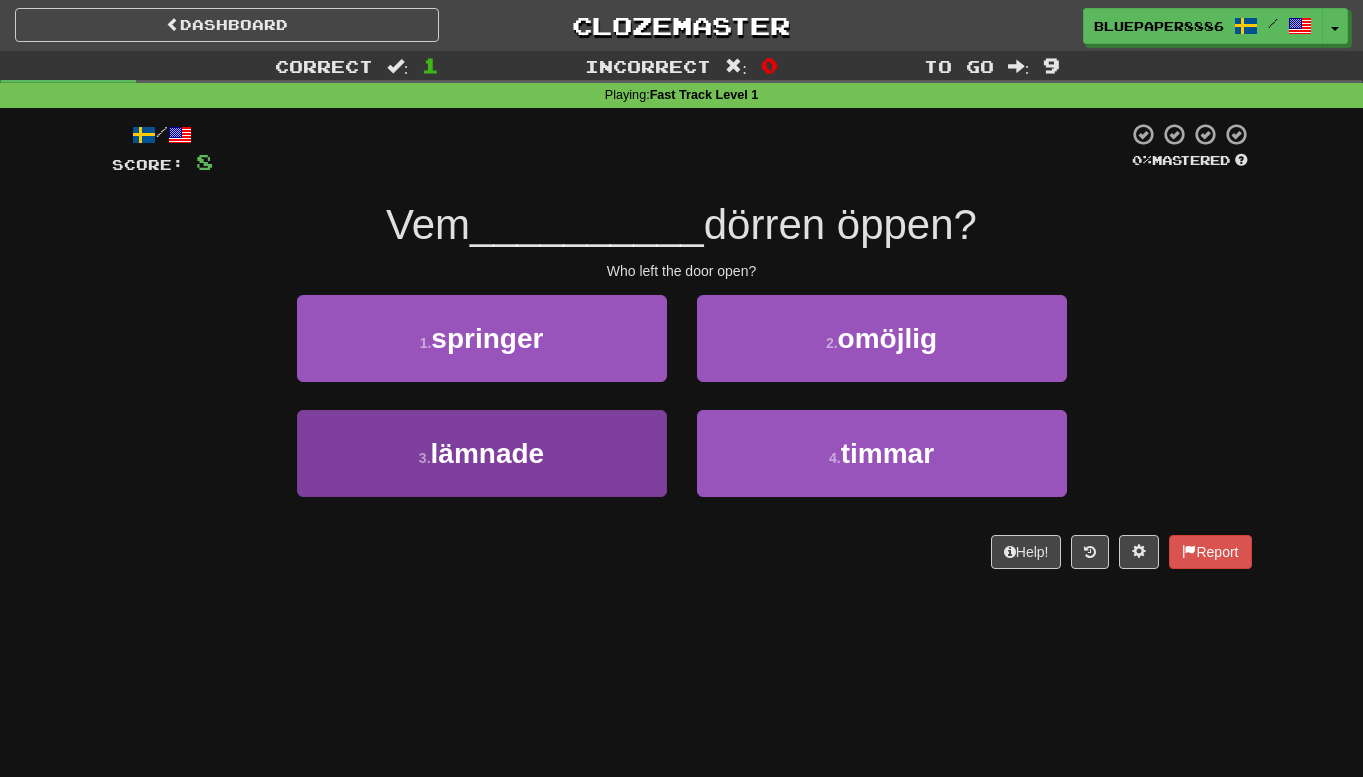 click on "3 .  lämnade" at bounding box center [482, 453] 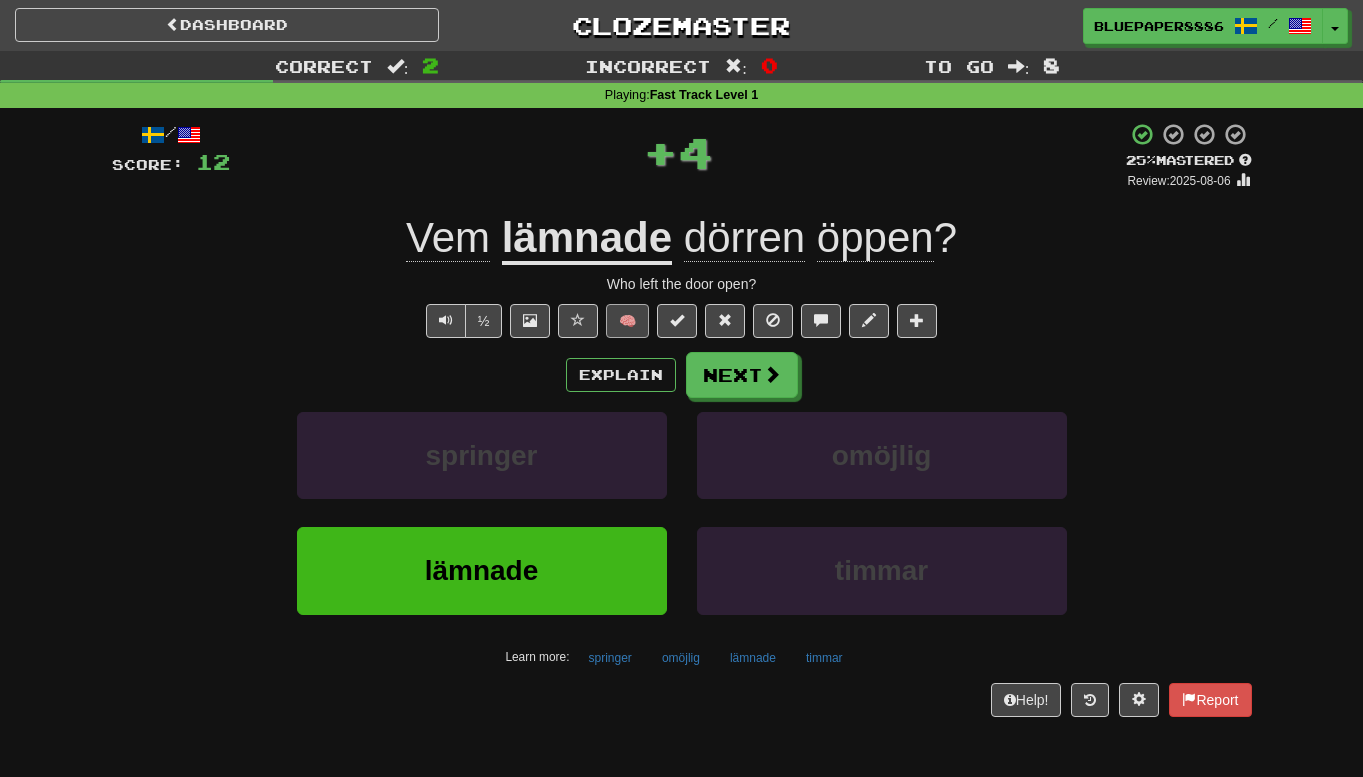click on "🧠" at bounding box center (627, 321) 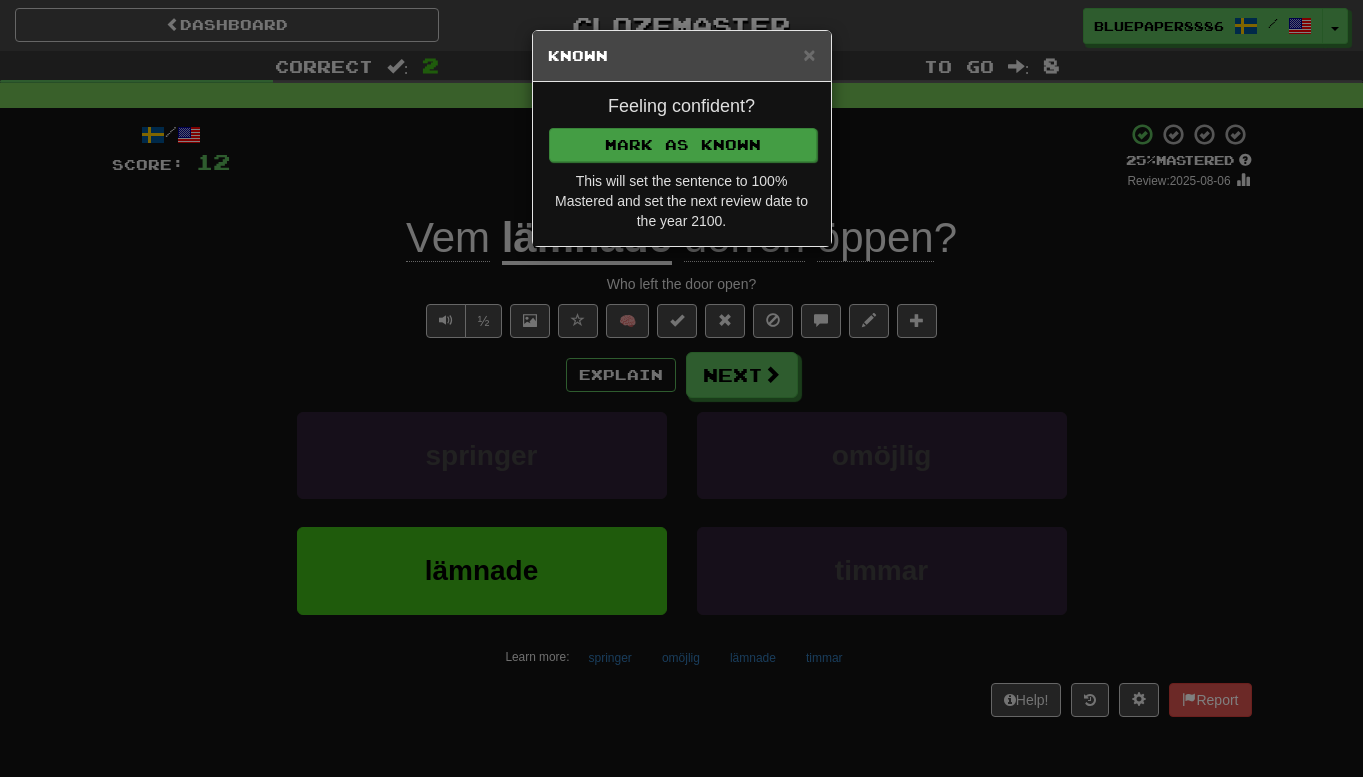 click on "Mark as Known" at bounding box center (683, 145) 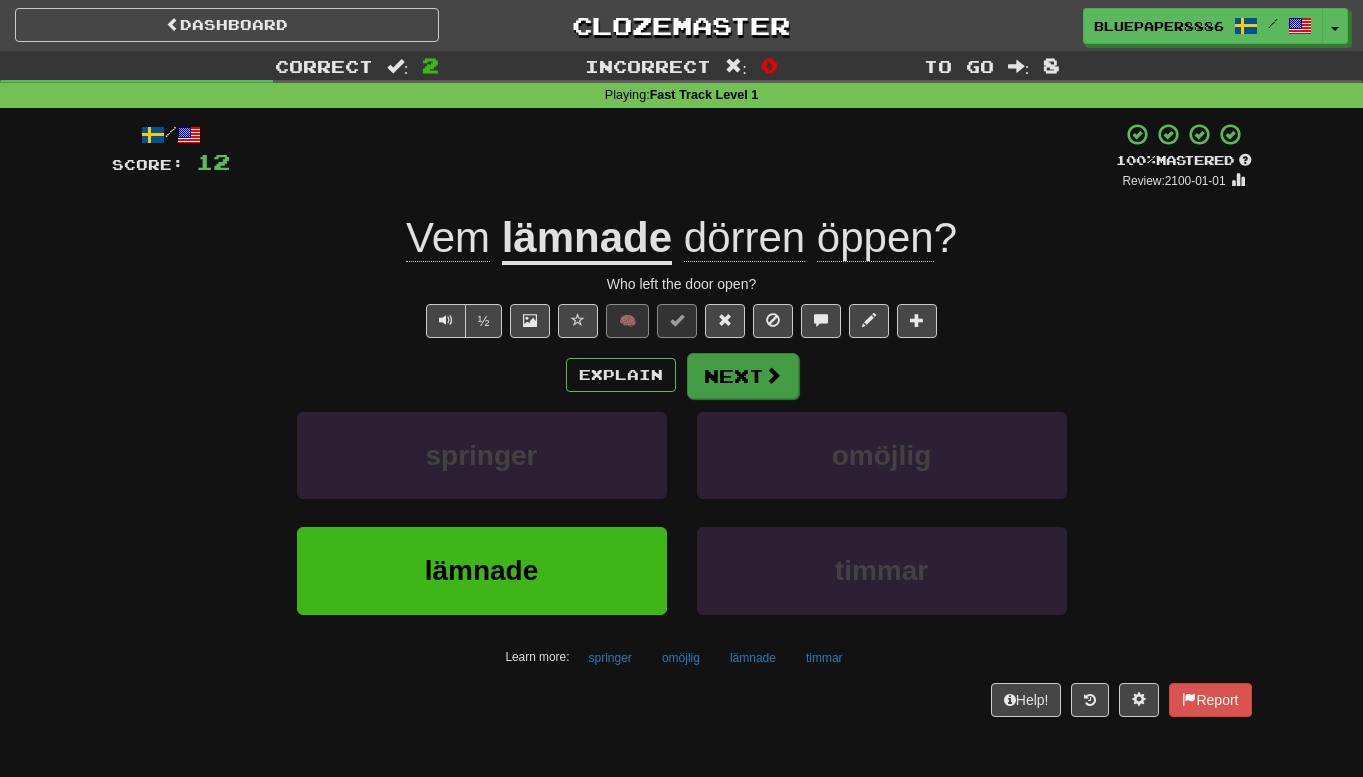 click on "Next" at bounding box center [743, 376] 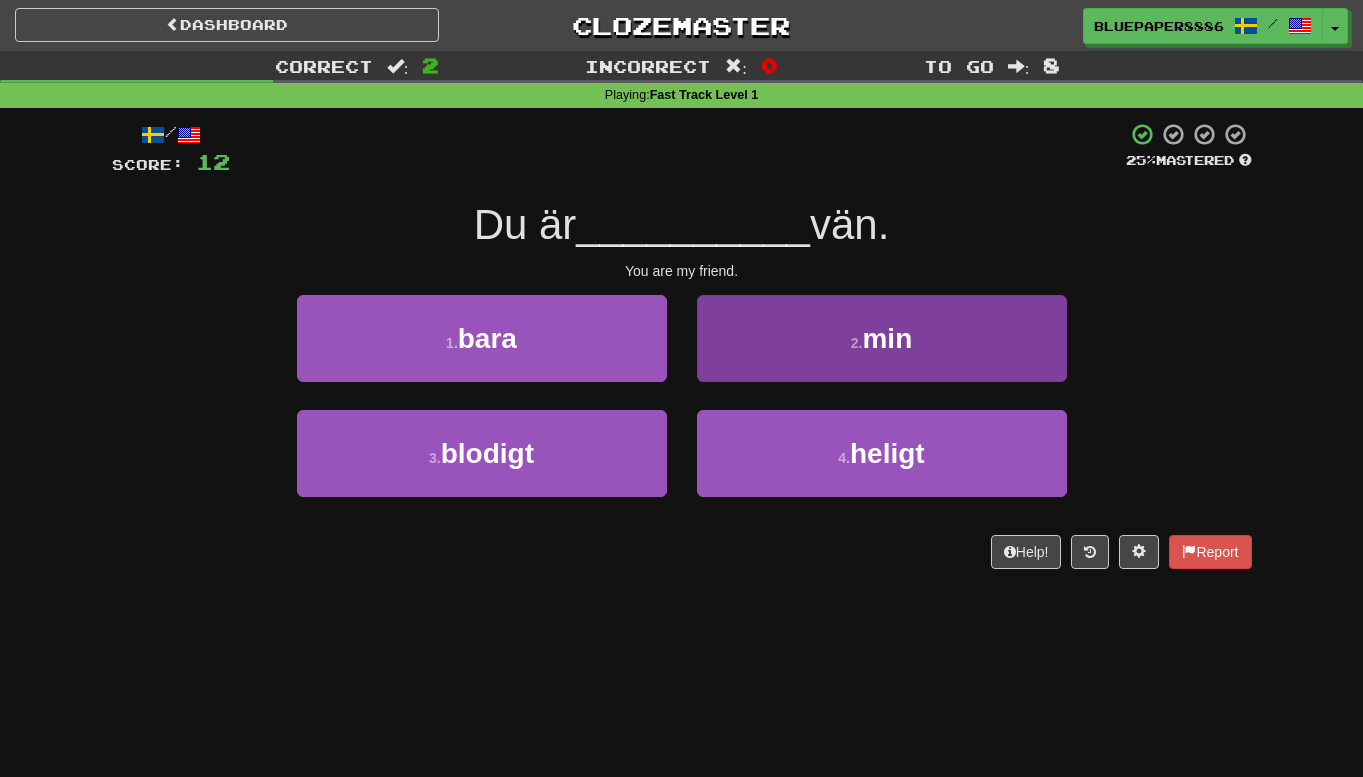 click on "2 .  min" at bounding box center (882, 338) 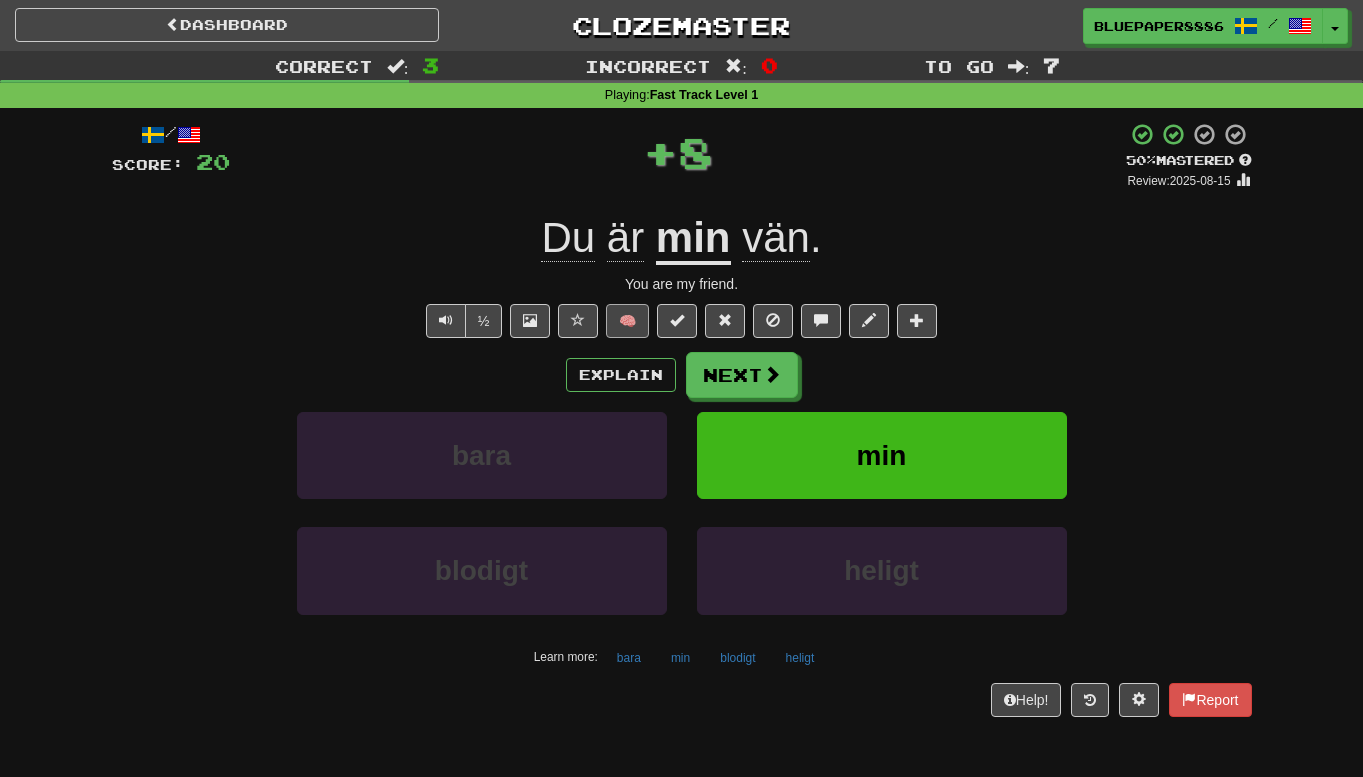 click on "🧠" at bounding box center [627, 321] 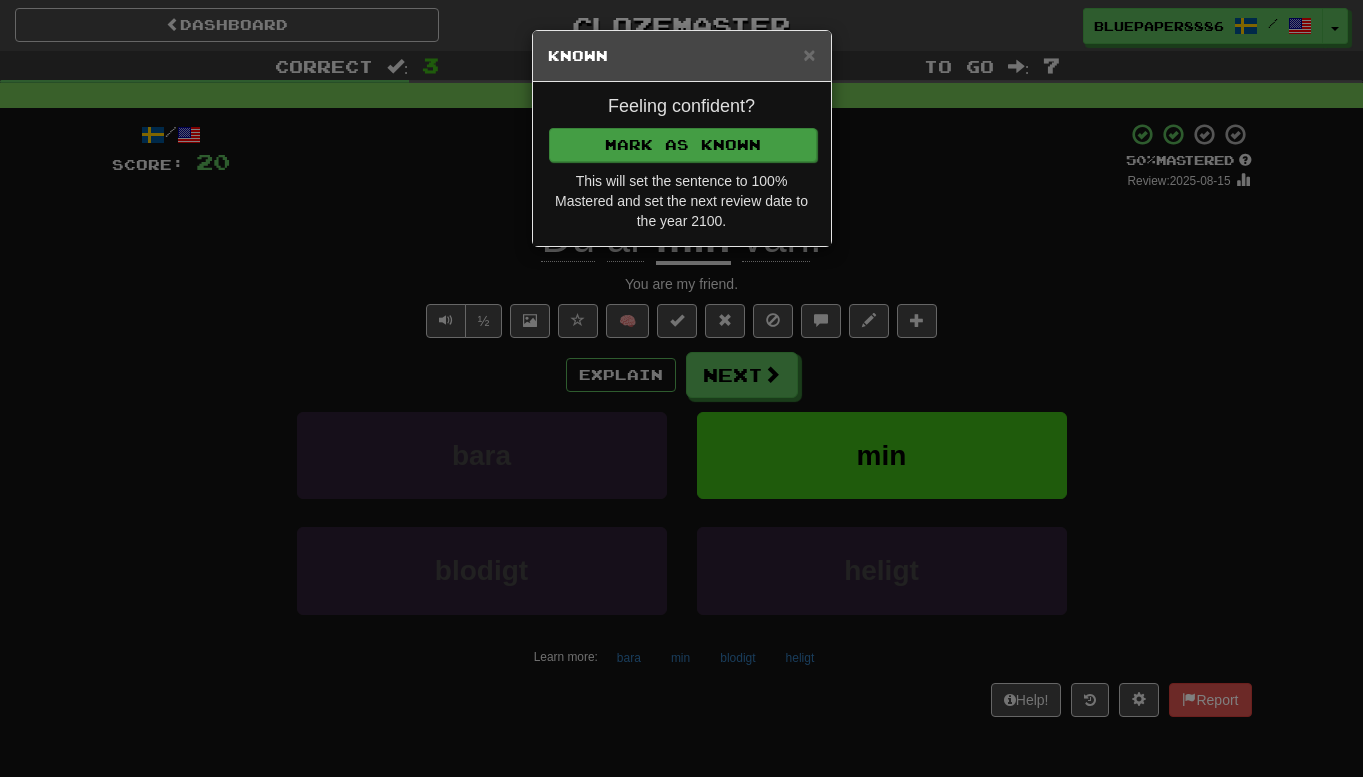 click on "Mark as Known" at bounding box center (683, 145) 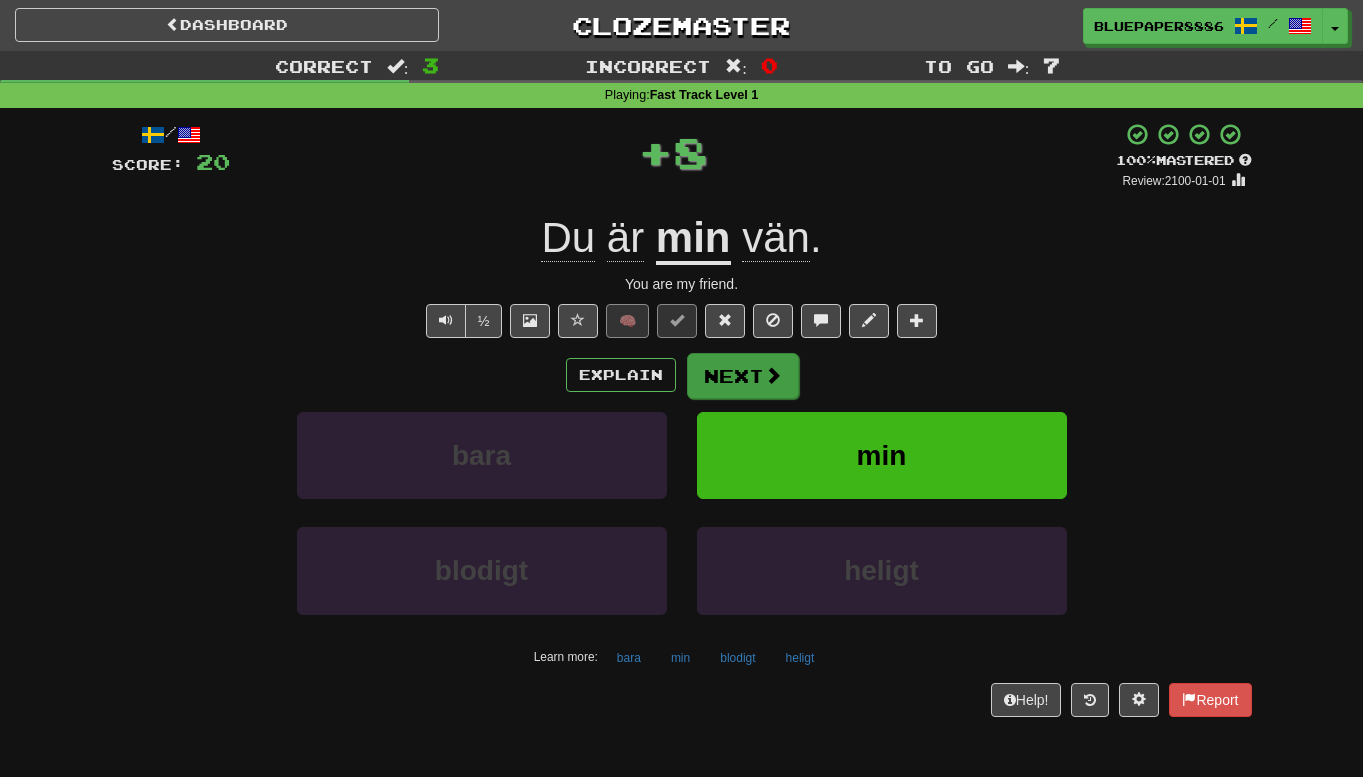 click on "Next" at bounding box center [743, 376] 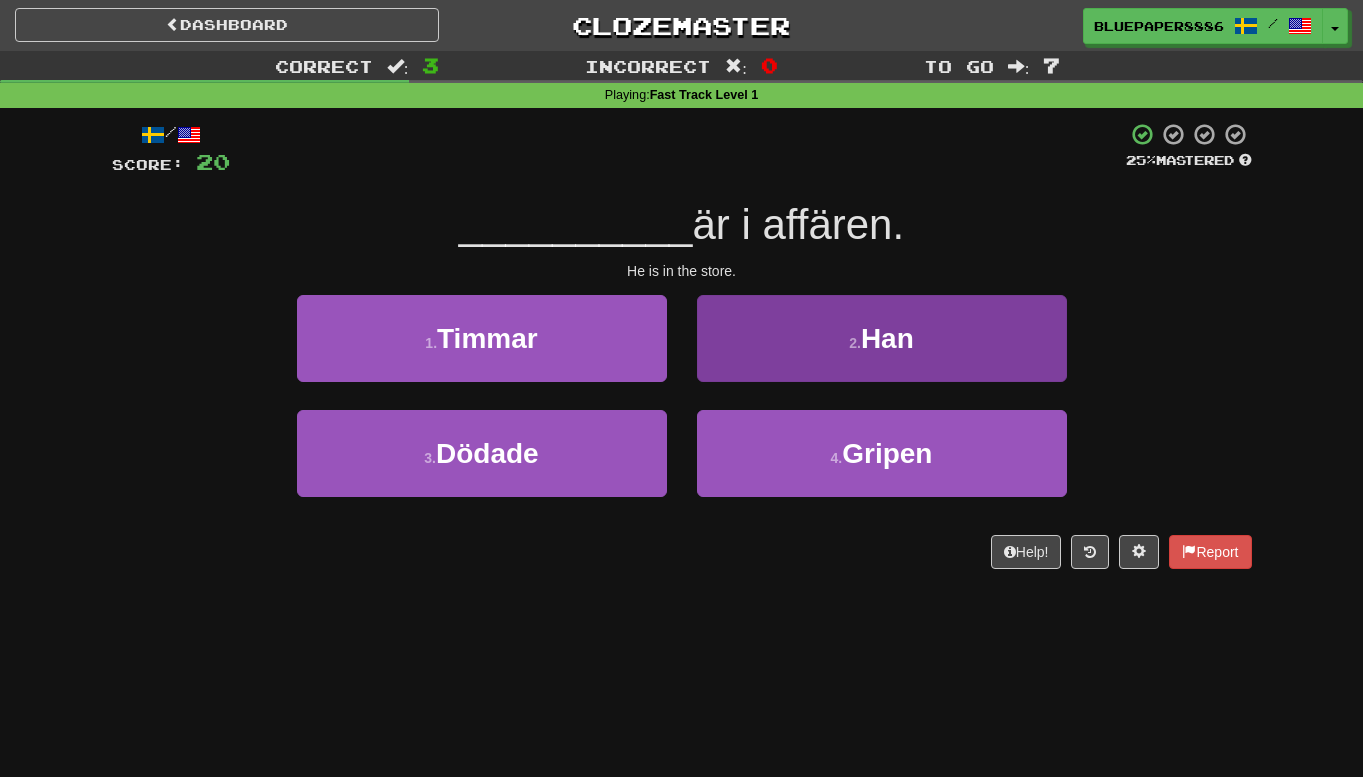 click on "2 .  Han" at bounding box center [882, 338] 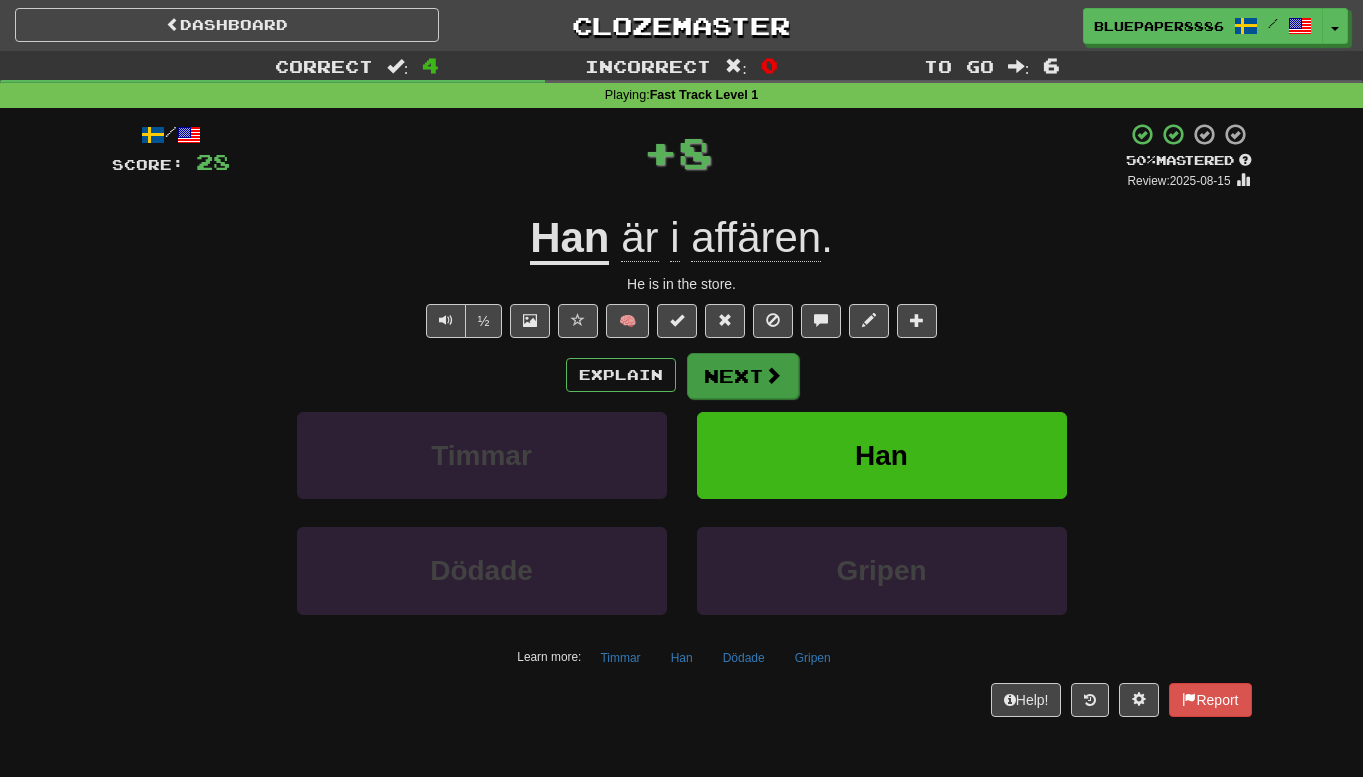 click at bounding box center [773, 375] 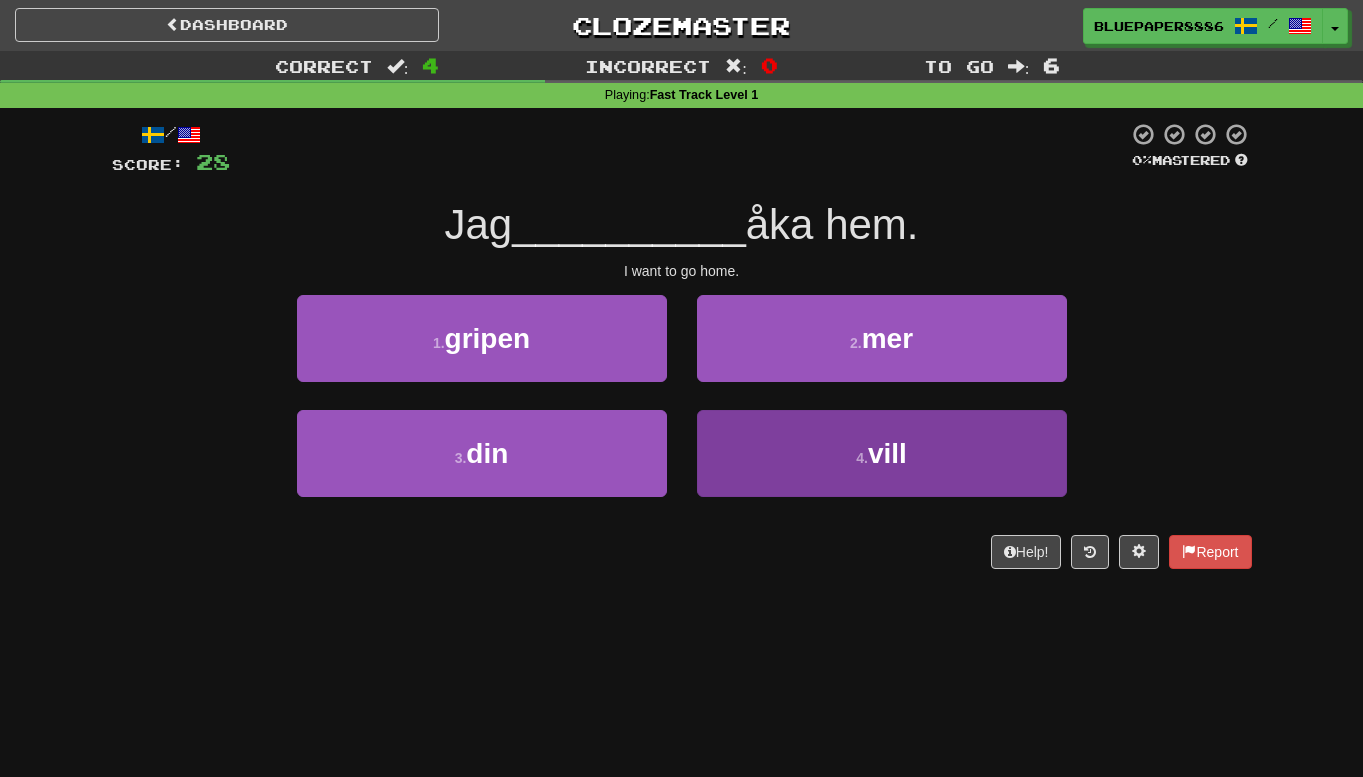 click on "4 .  vill" at bounding box center (882, 453) 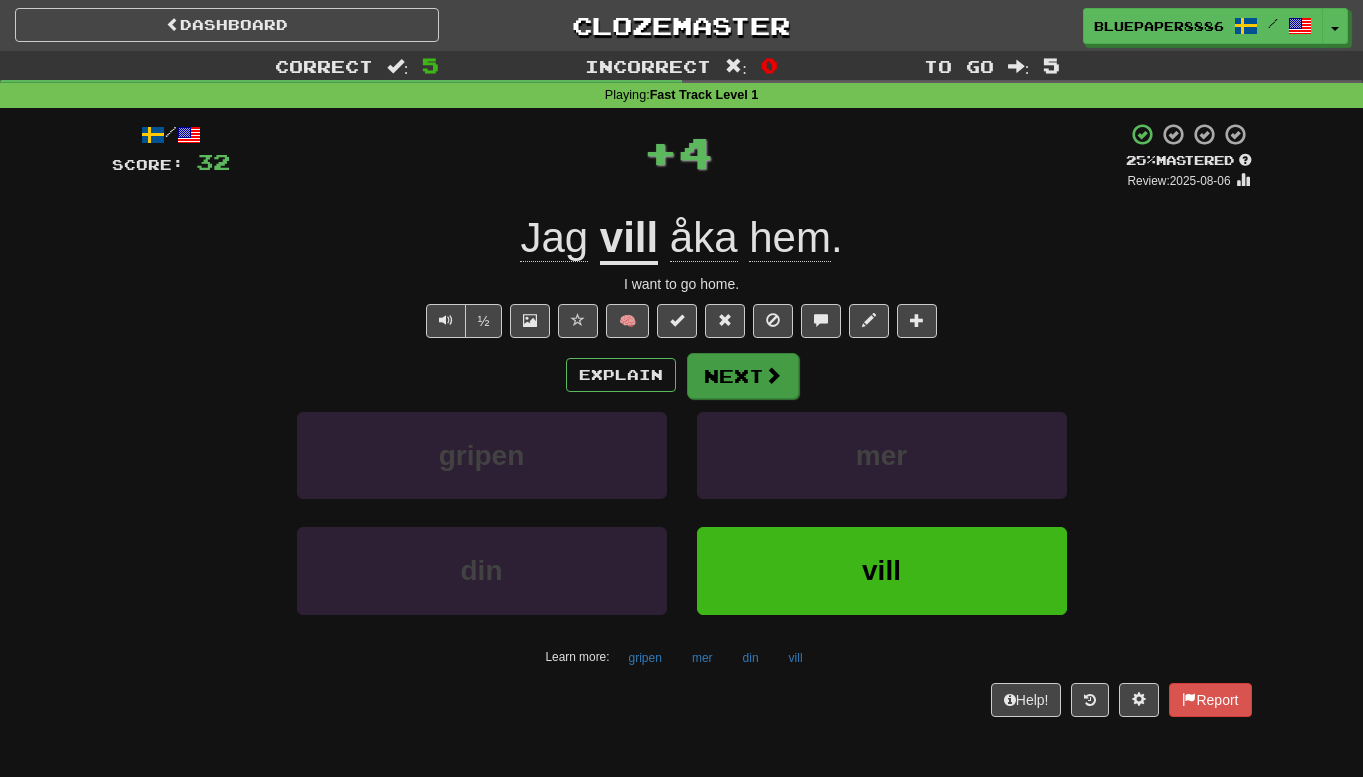 click on "Next" at bounding box center (743, 376) 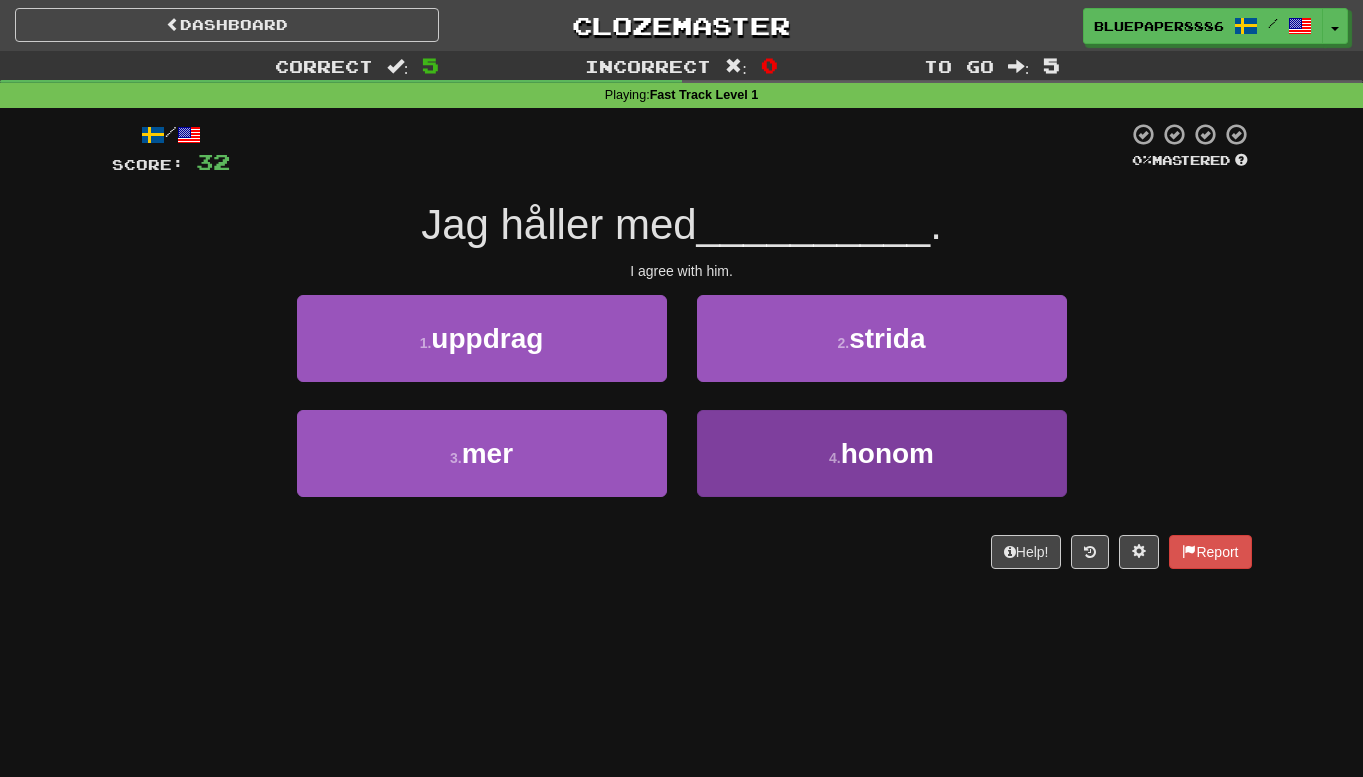 click on "4 .  honom" at bounding box center (882, 453) 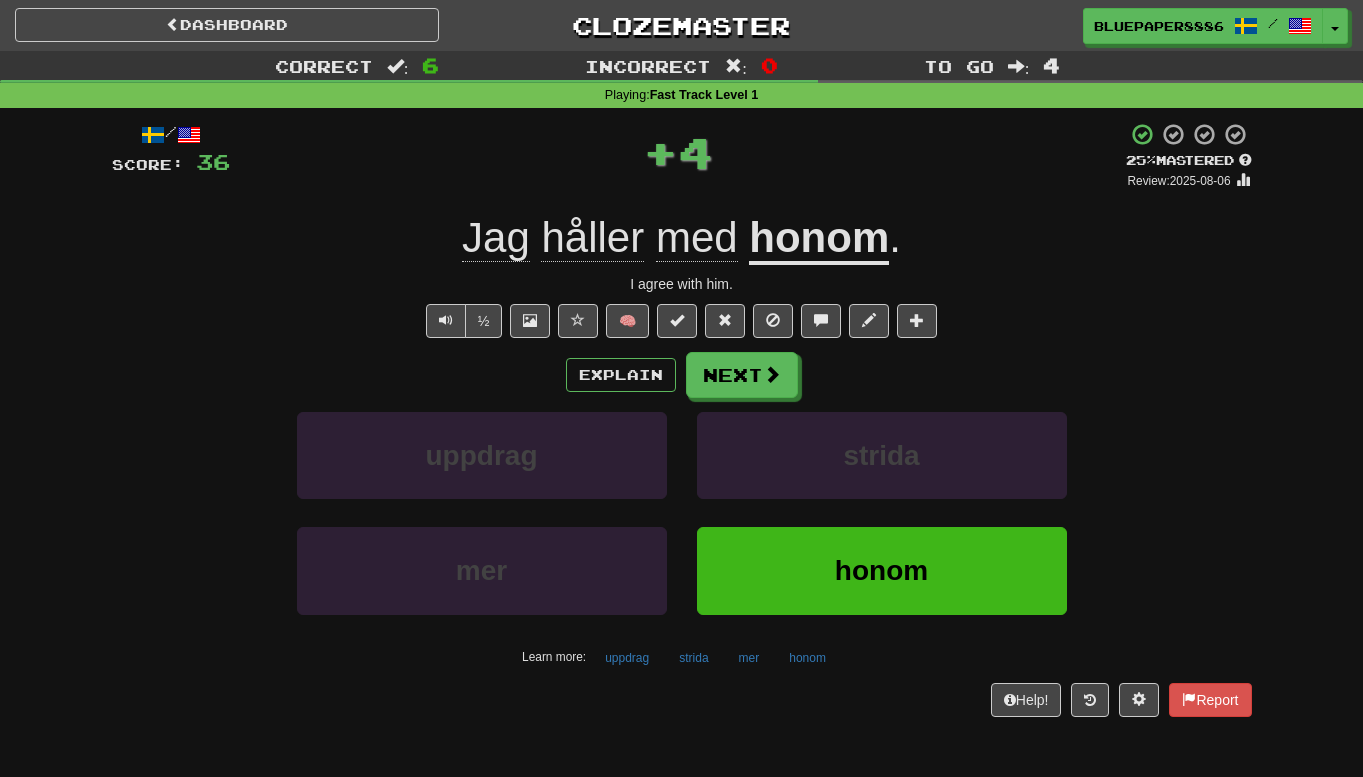 click on "honom" at bounding box center (882, 570) 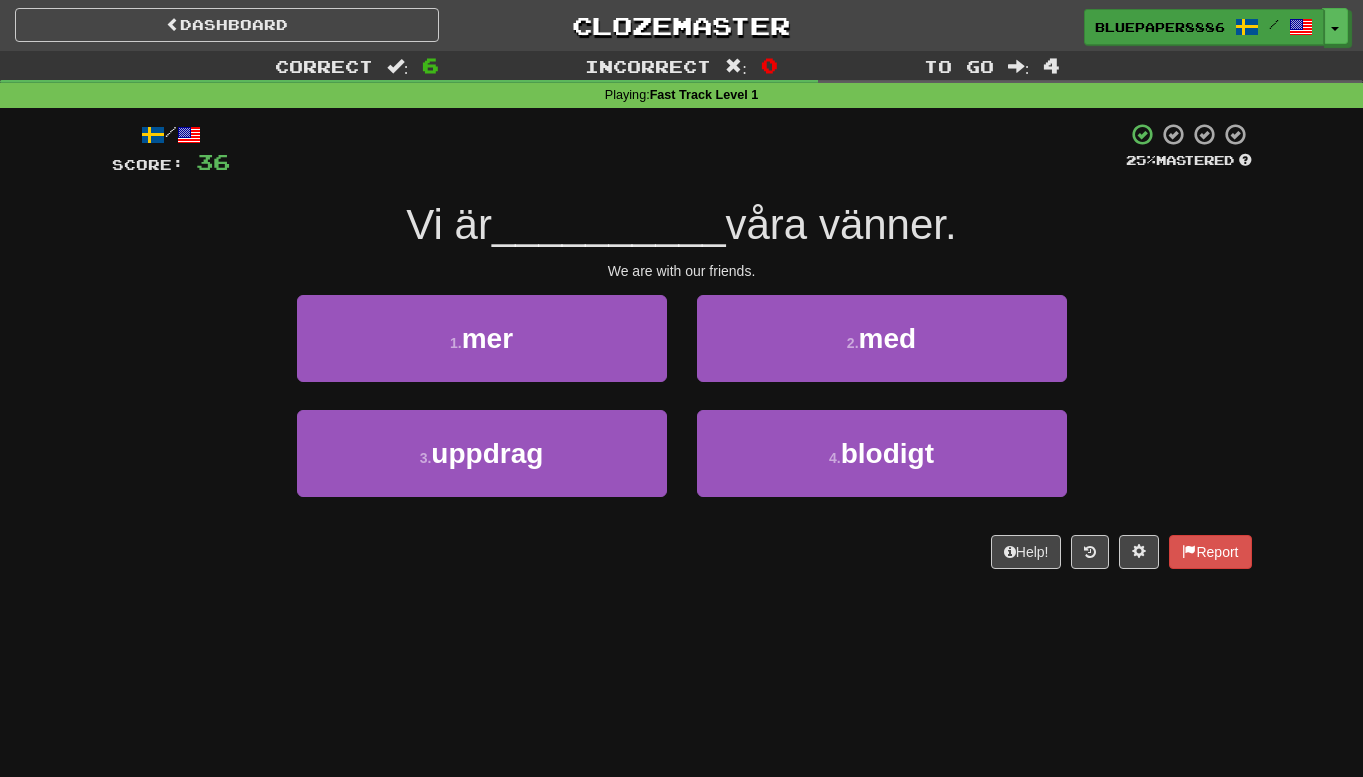 click on "BluePaper8886" at bounding box center (1160, 27) 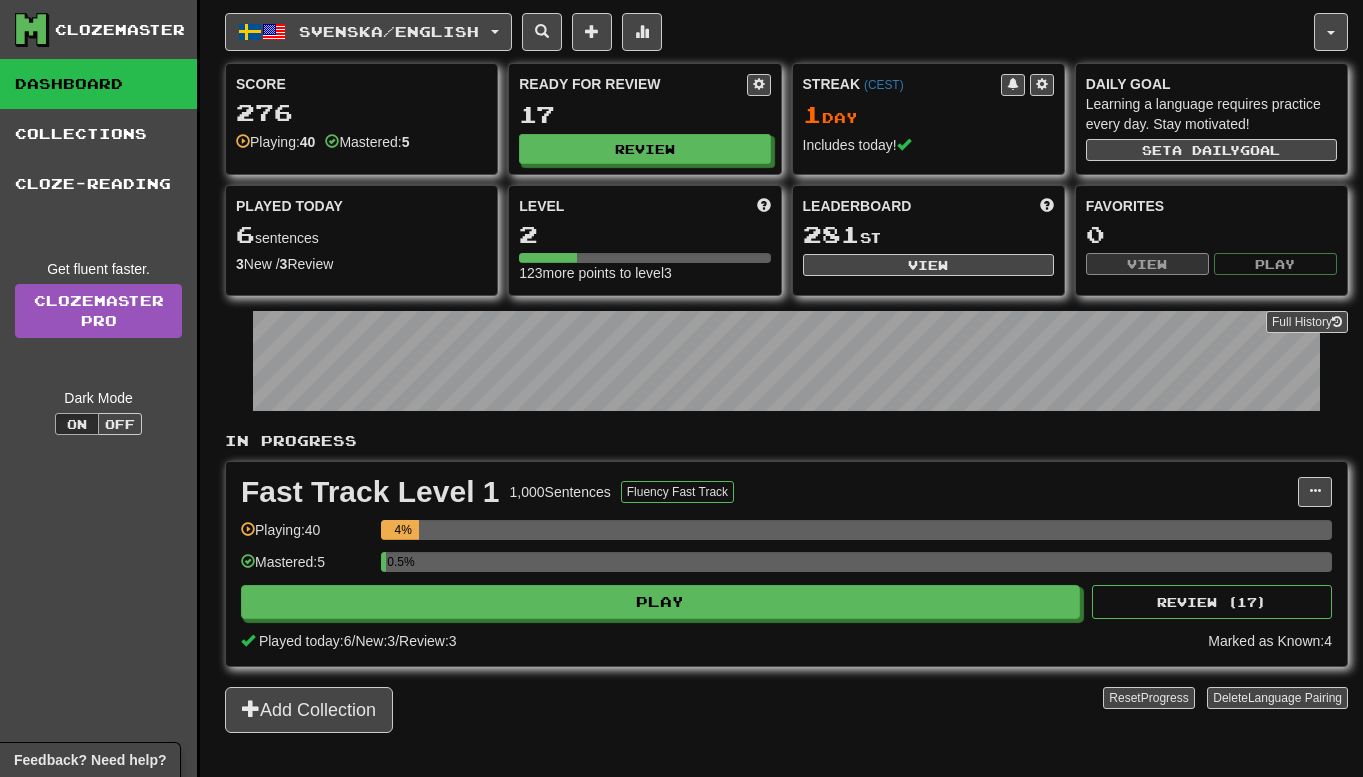 scroll, scrollTop: 0, scrollLeft: 0, axis: both 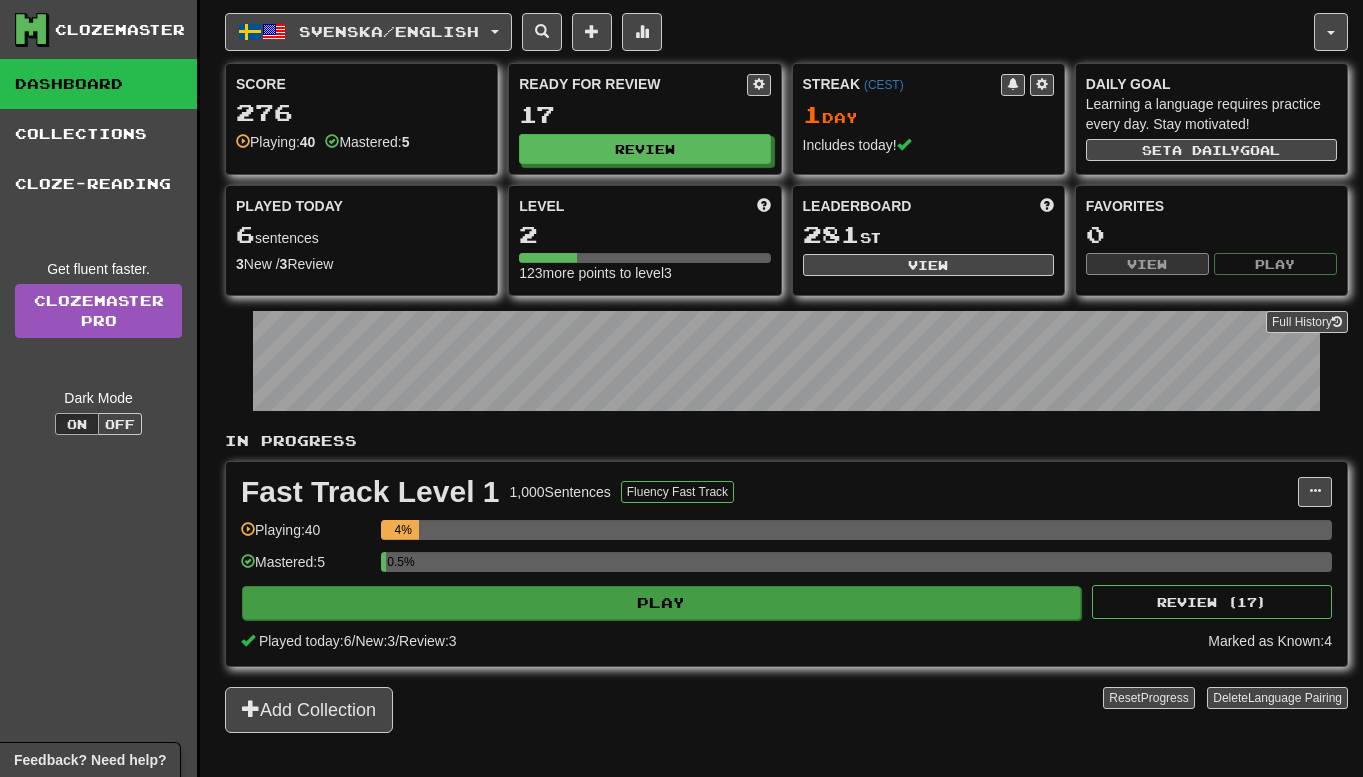 click on "Play" at bounding box center (661, 603) 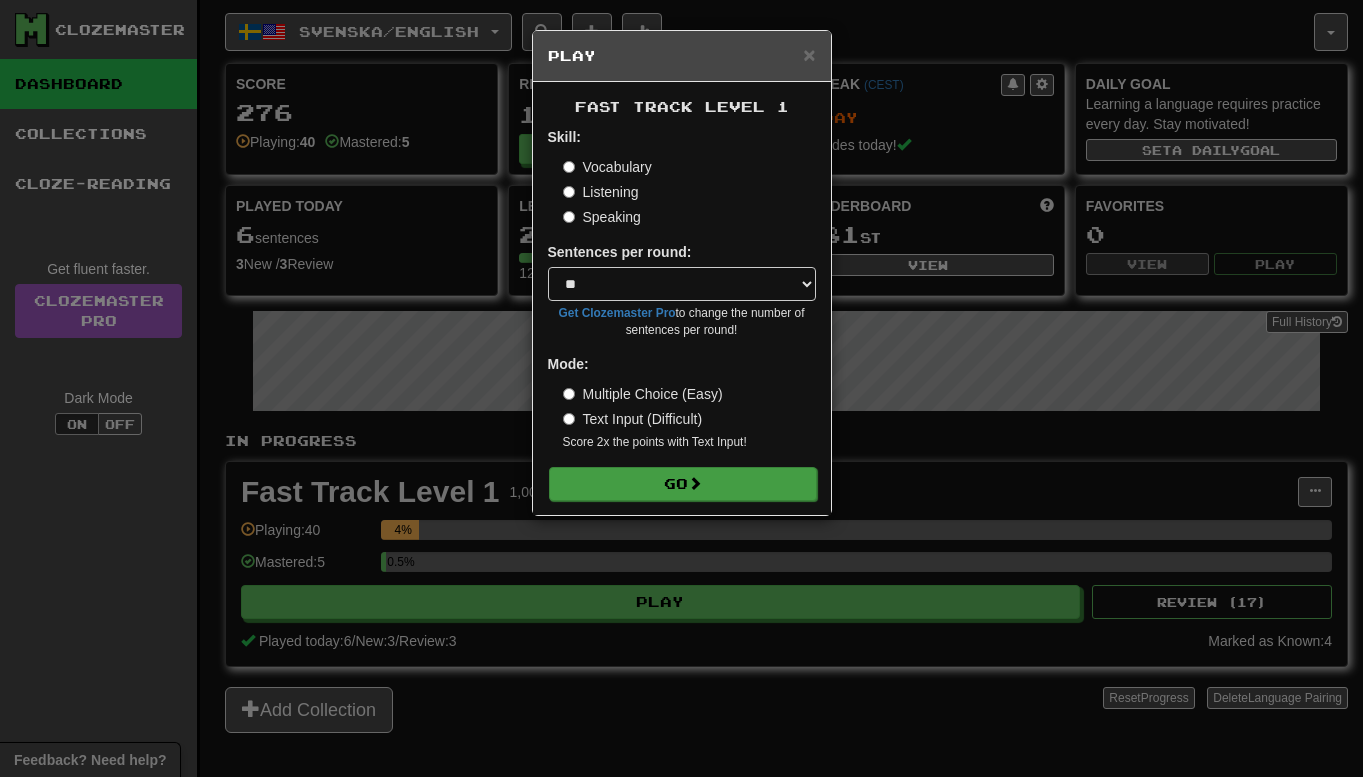 click on "Go" at bounding box center (683, 484) 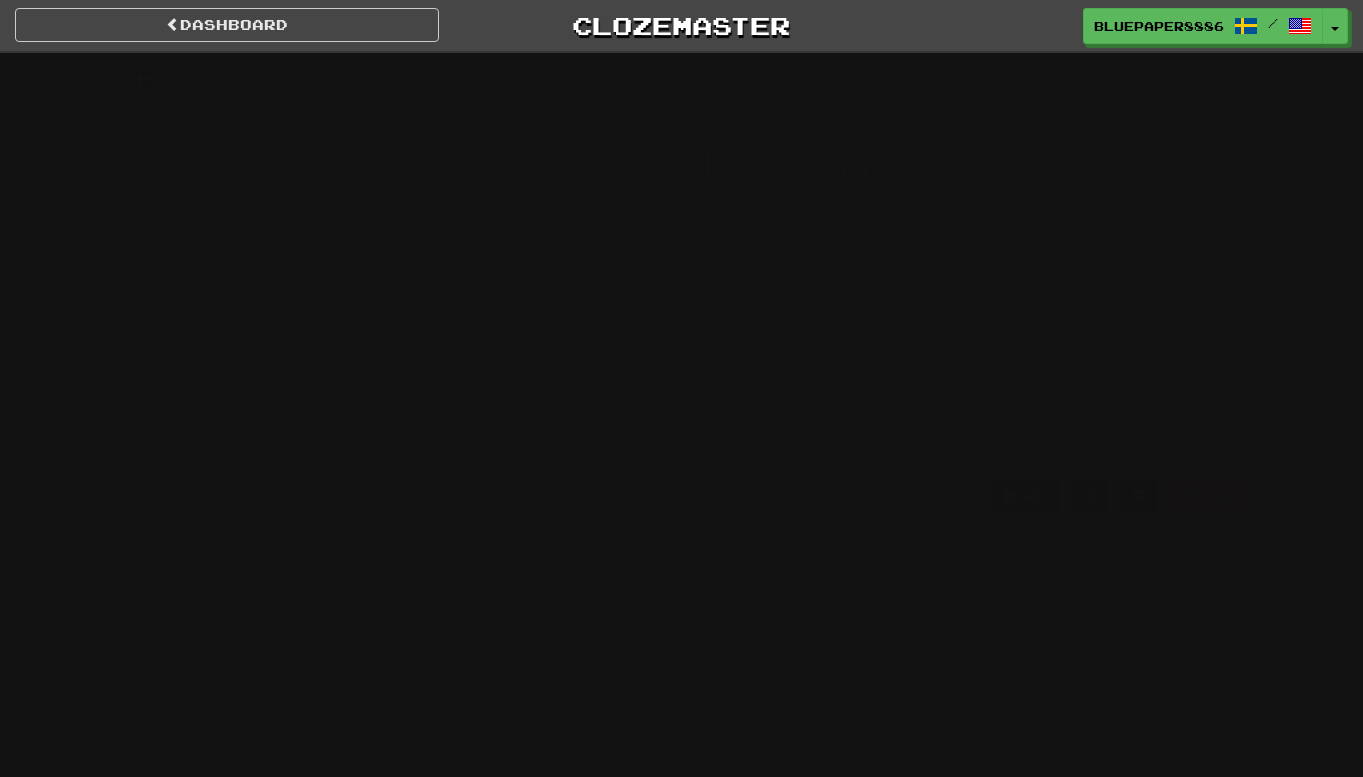 scroll, scrollTop: 0, scrollLeft: 0, axis: both 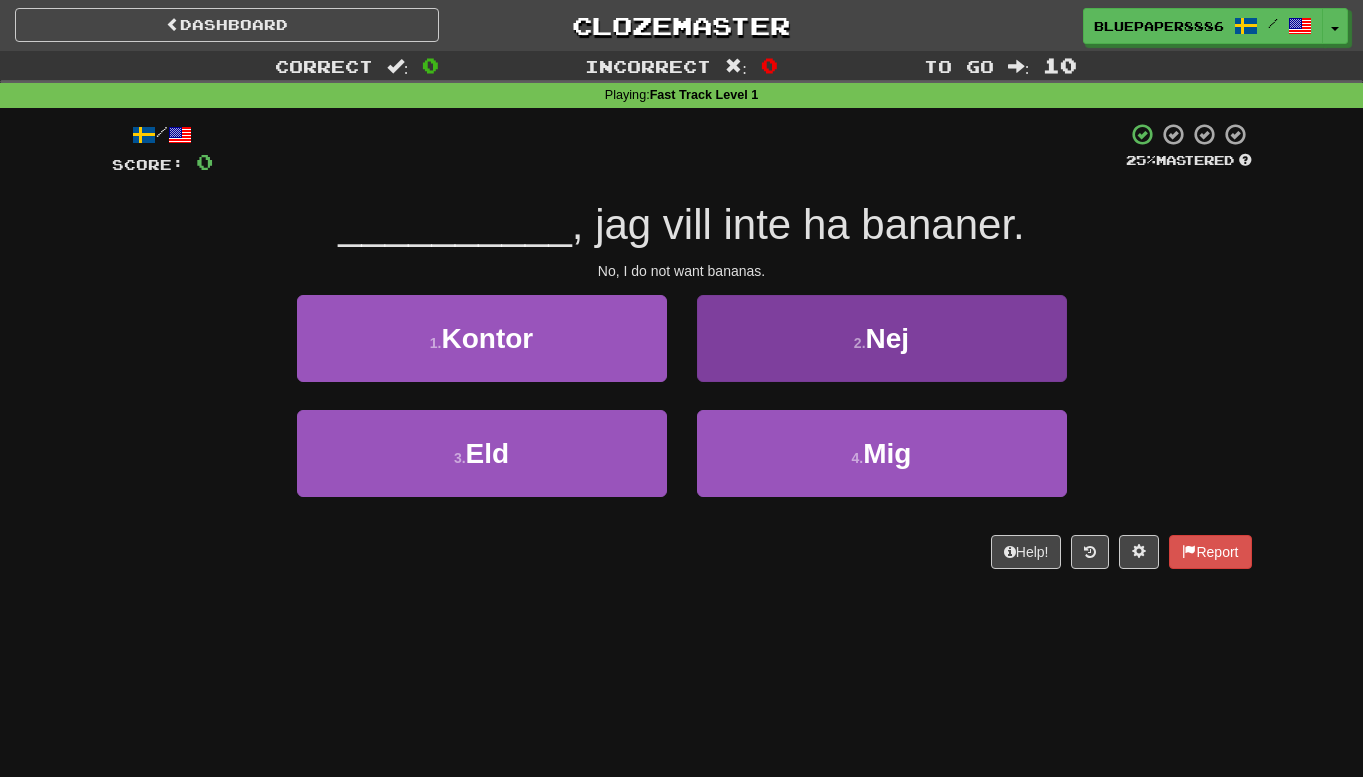 click on "2 .  Nej" at bounding box center [882, 338] 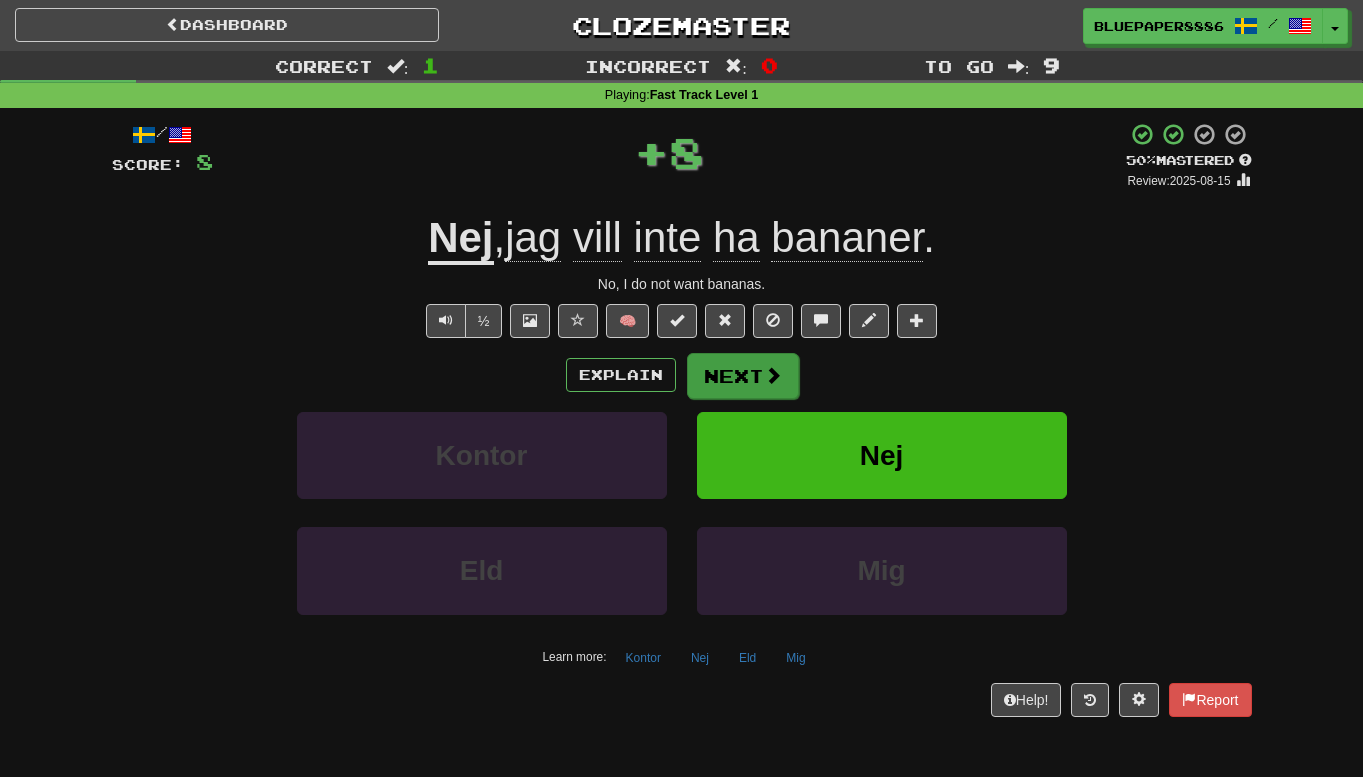 click on "Next" at bounding box center (743, 376) 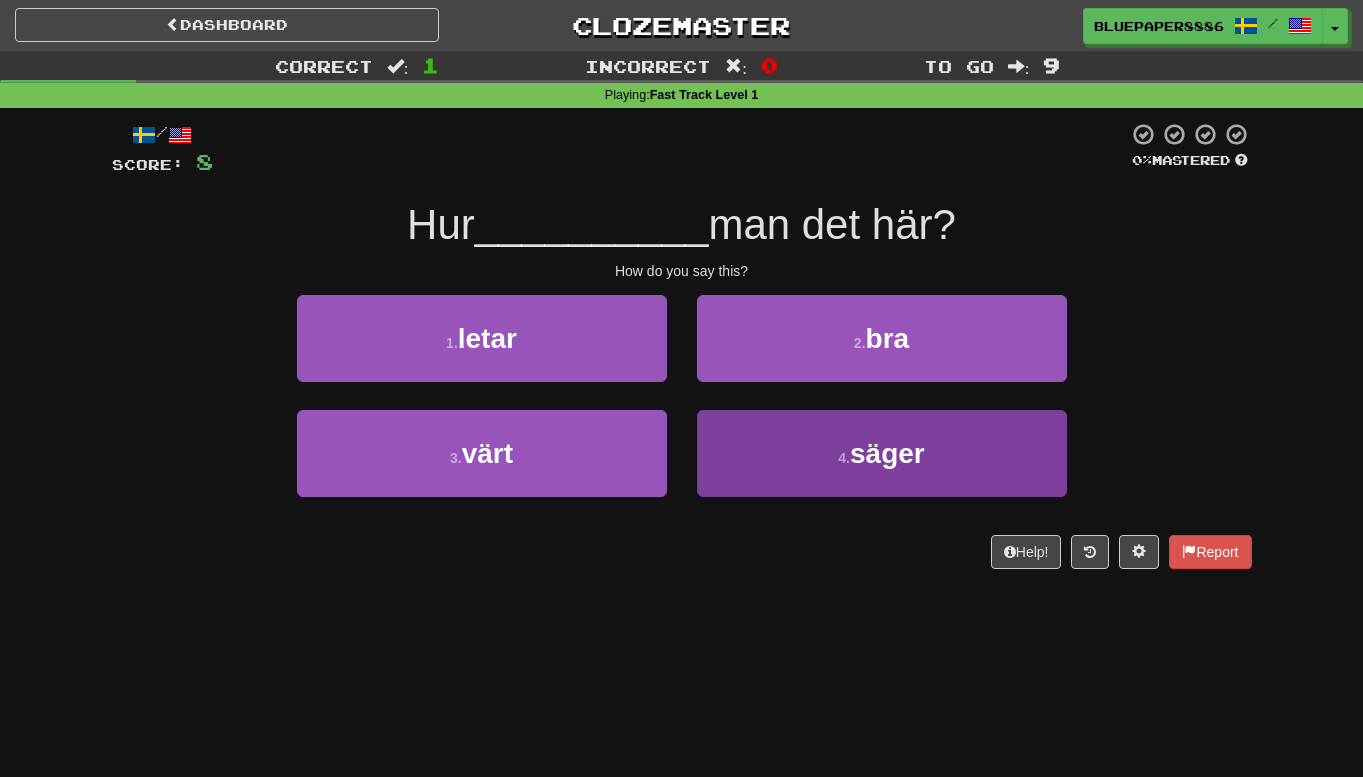 click on "4 .  säger" at bounding box center (882, 453) 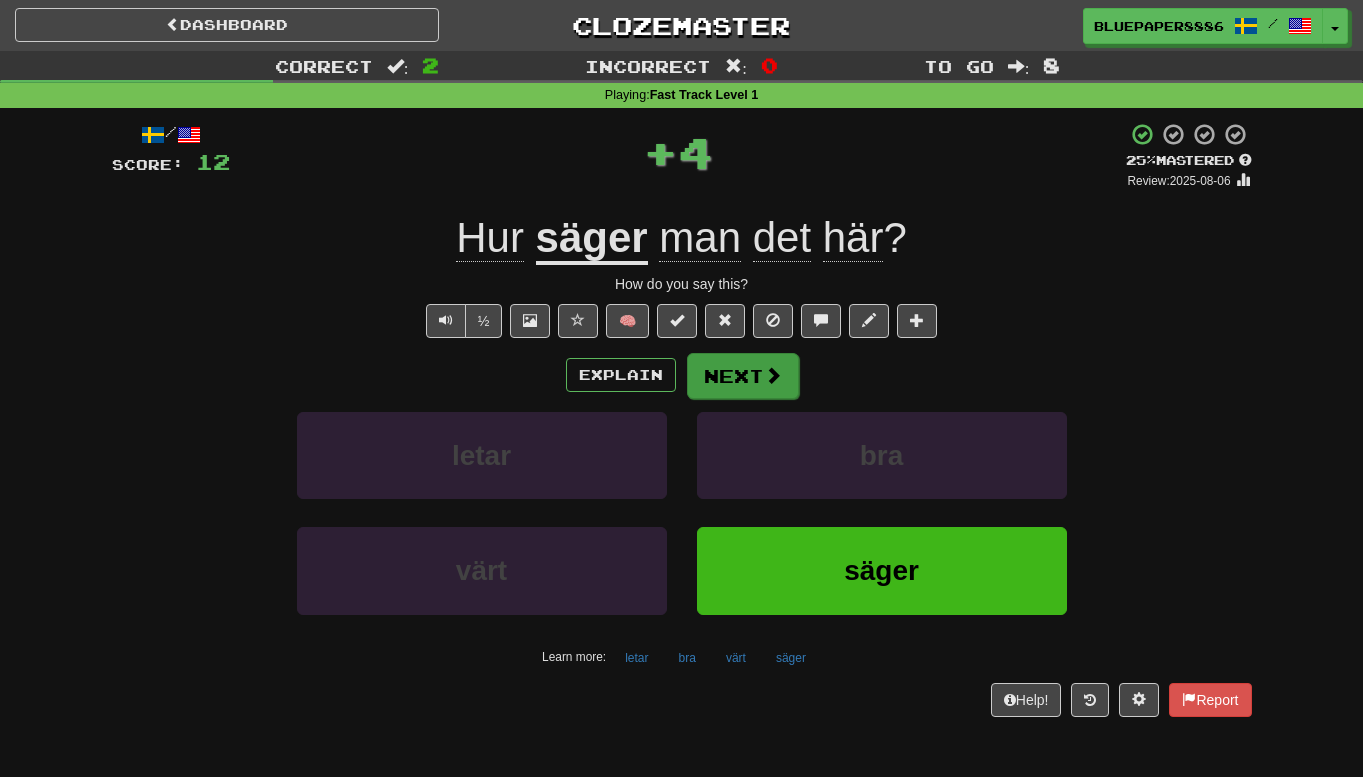 click on "Next" at bounding box center (743, 376) 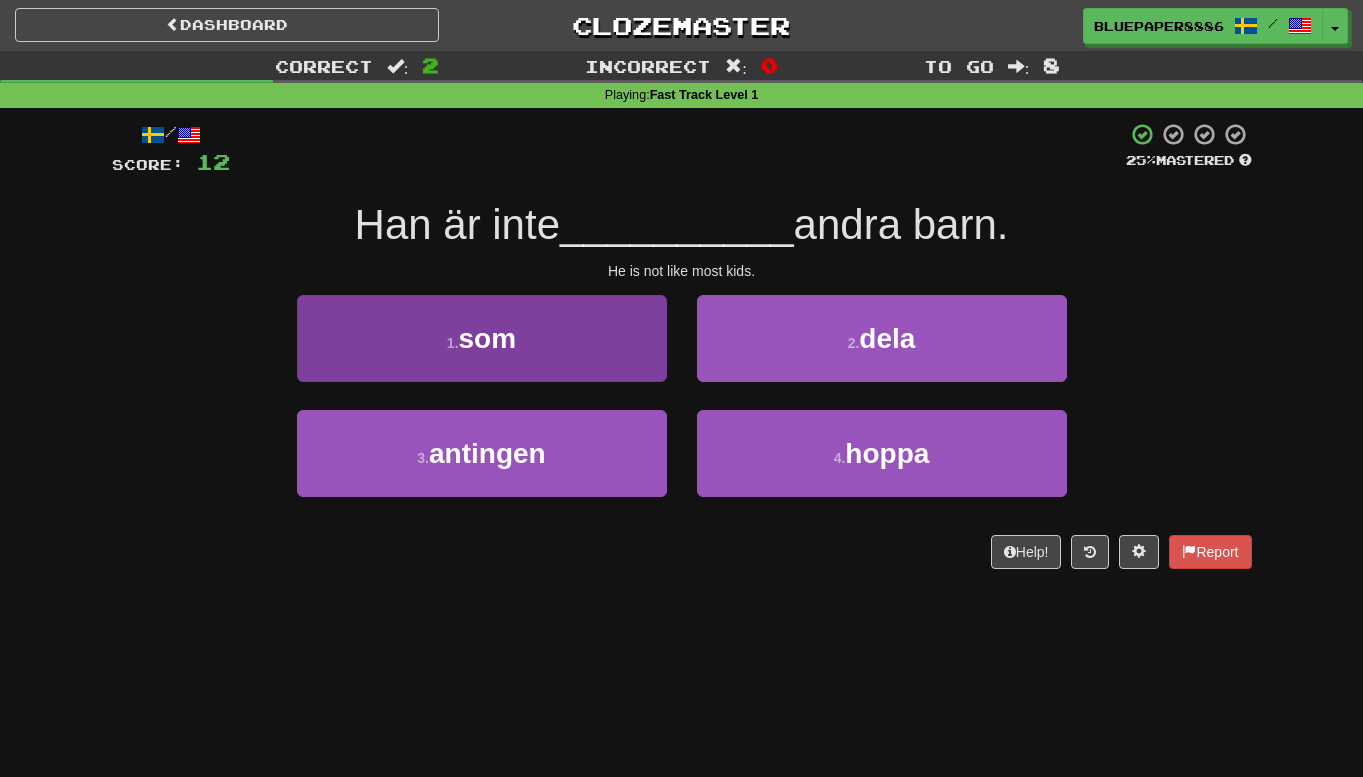 click on "1 .  som" at bounding box center [482, 338] 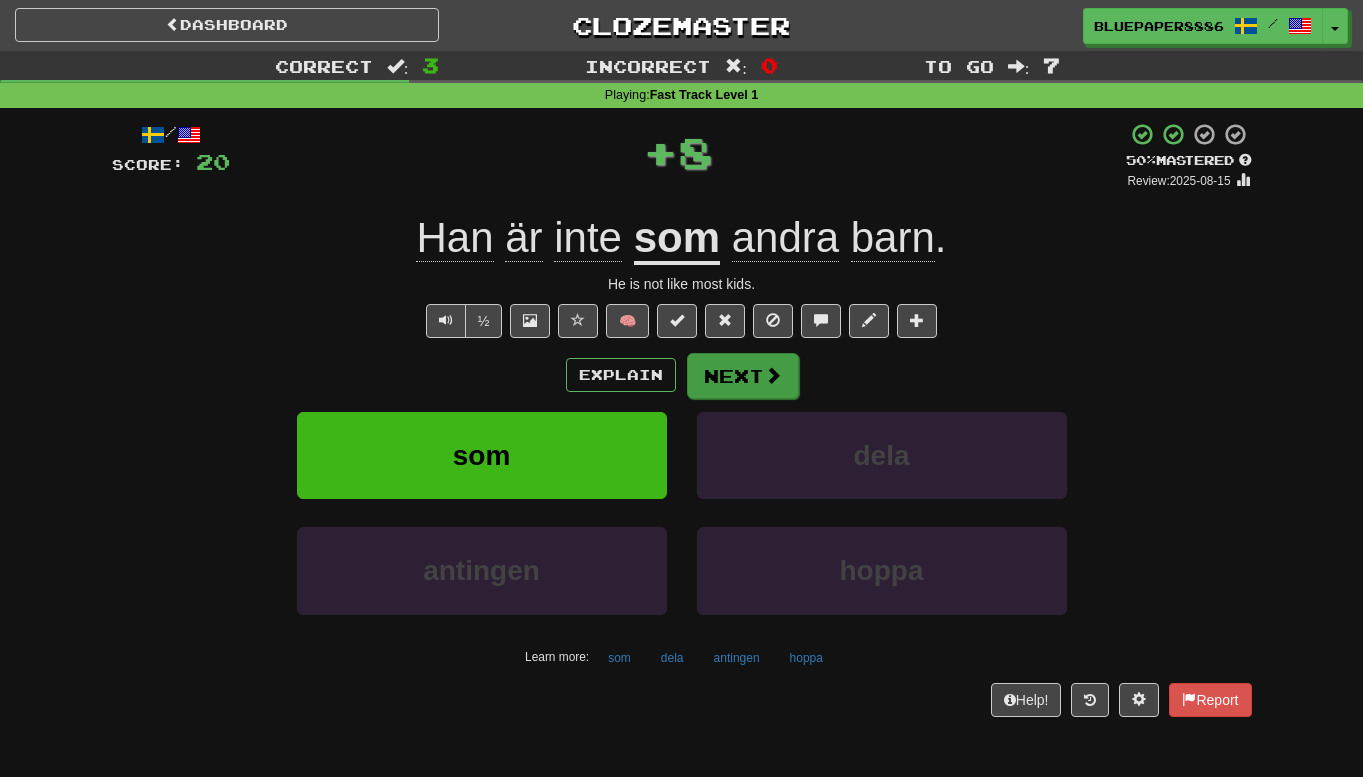 click on "Next" at bounding box center [743, 376] 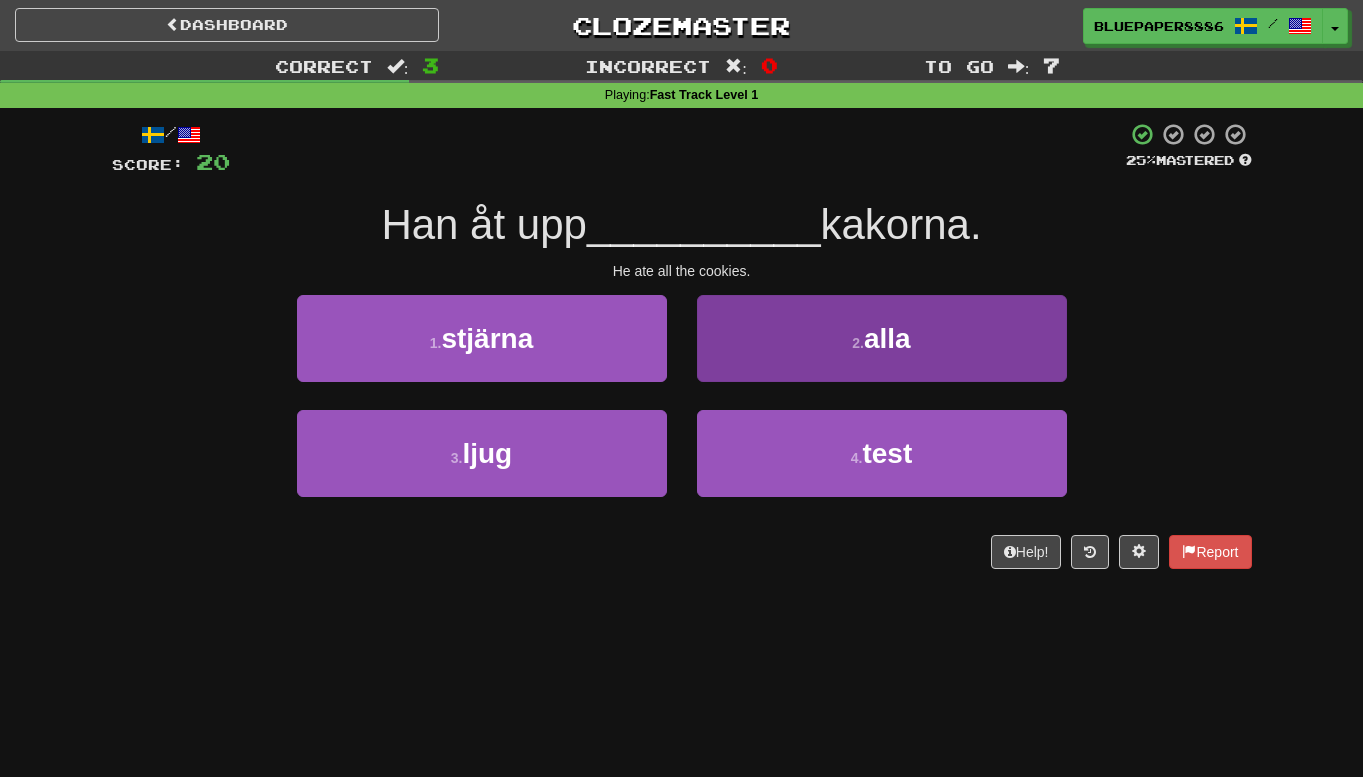 click on "2 .  alla" at bounding box center (882, 338) 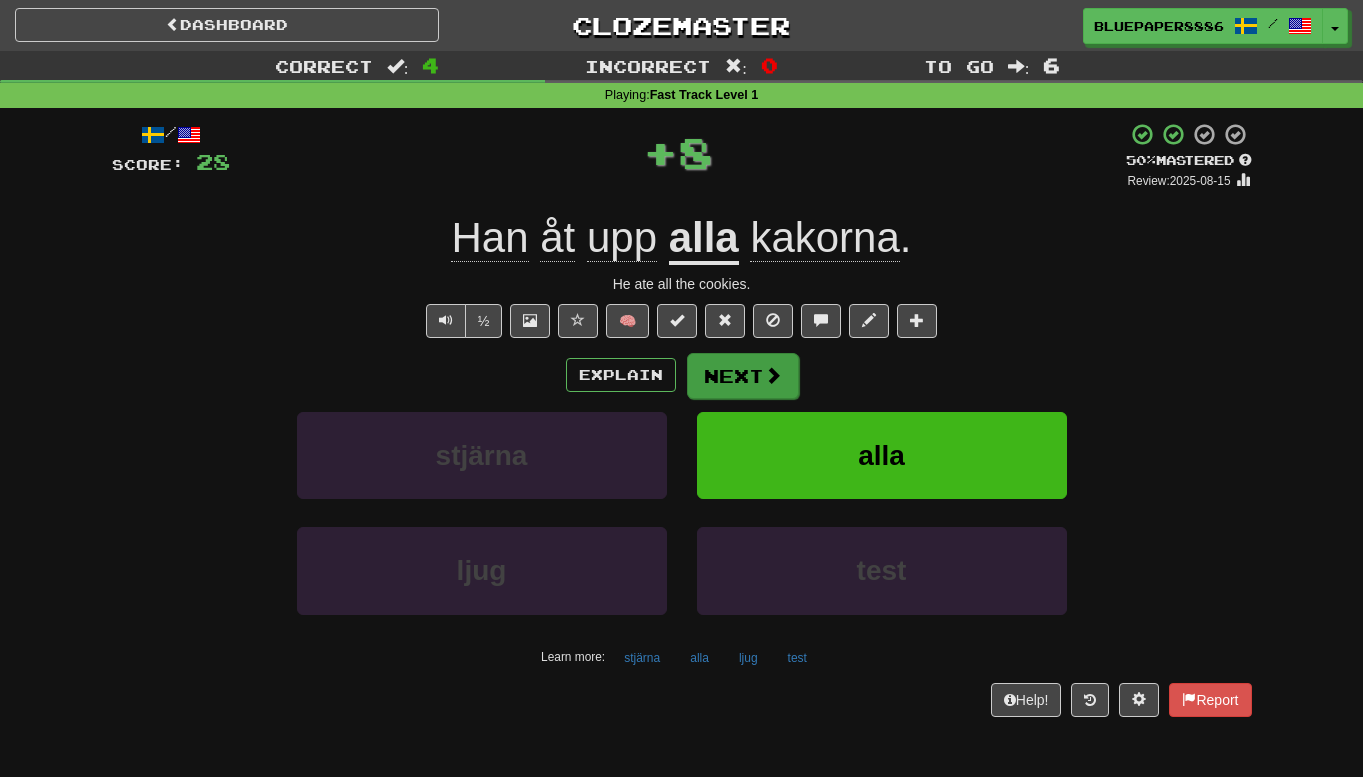 click on "Next" at bounding box center (743, 376) 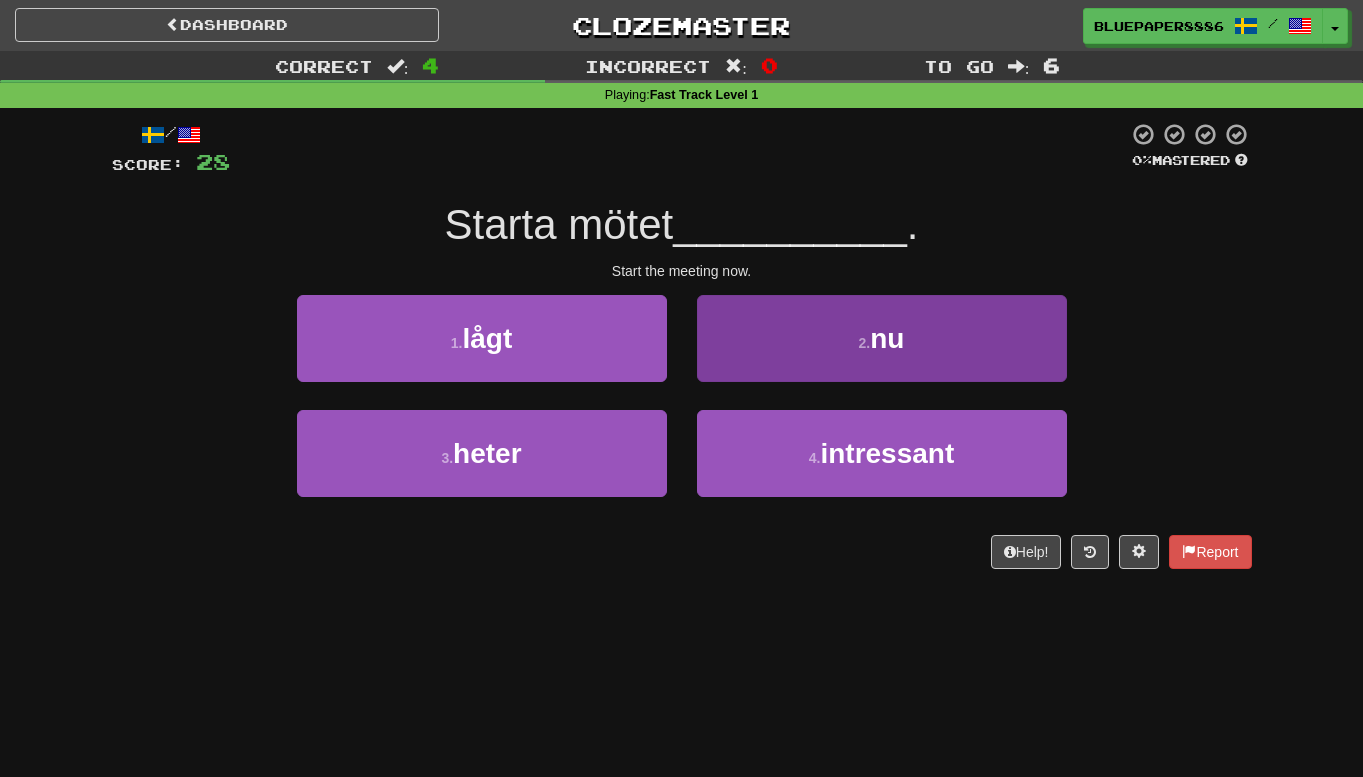 click on "2 ." at bounding box center [865, 343] 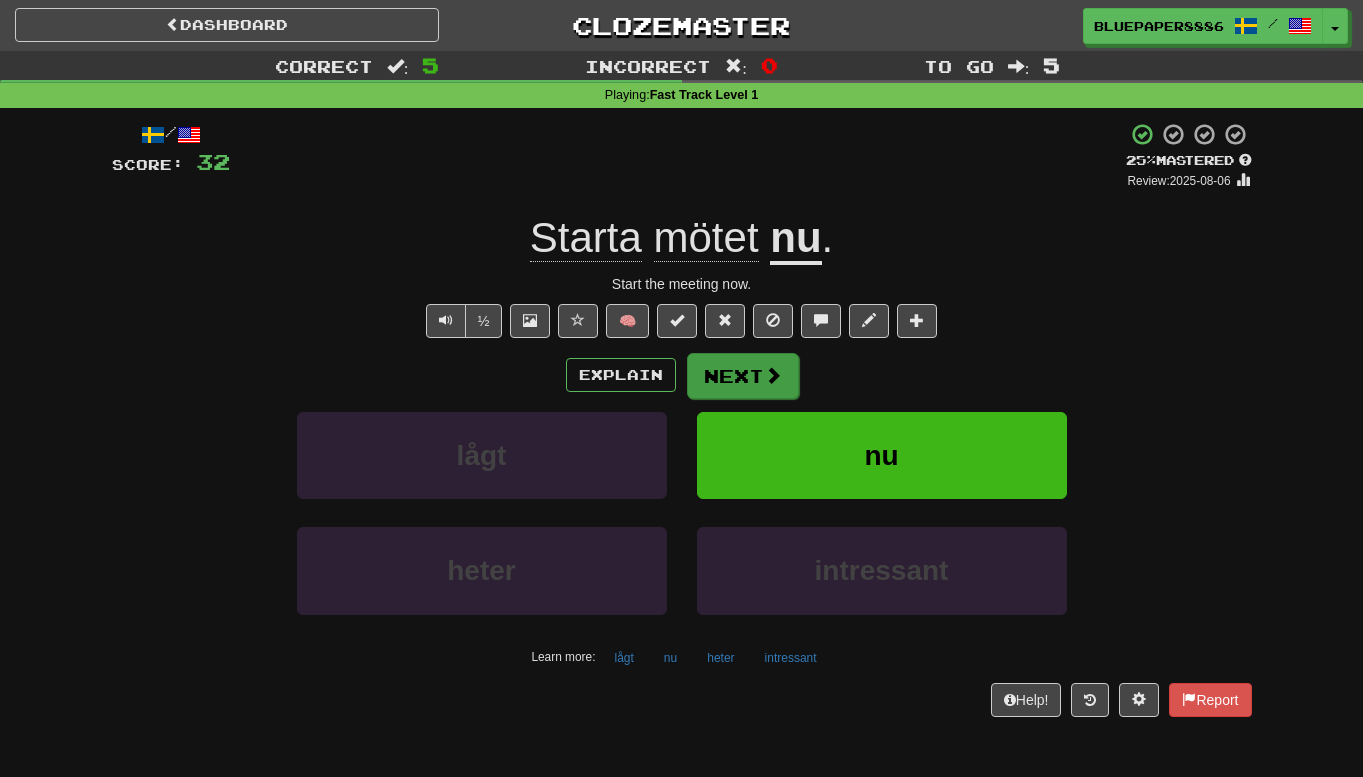 click on "Next" at bounding box center (743, 376) 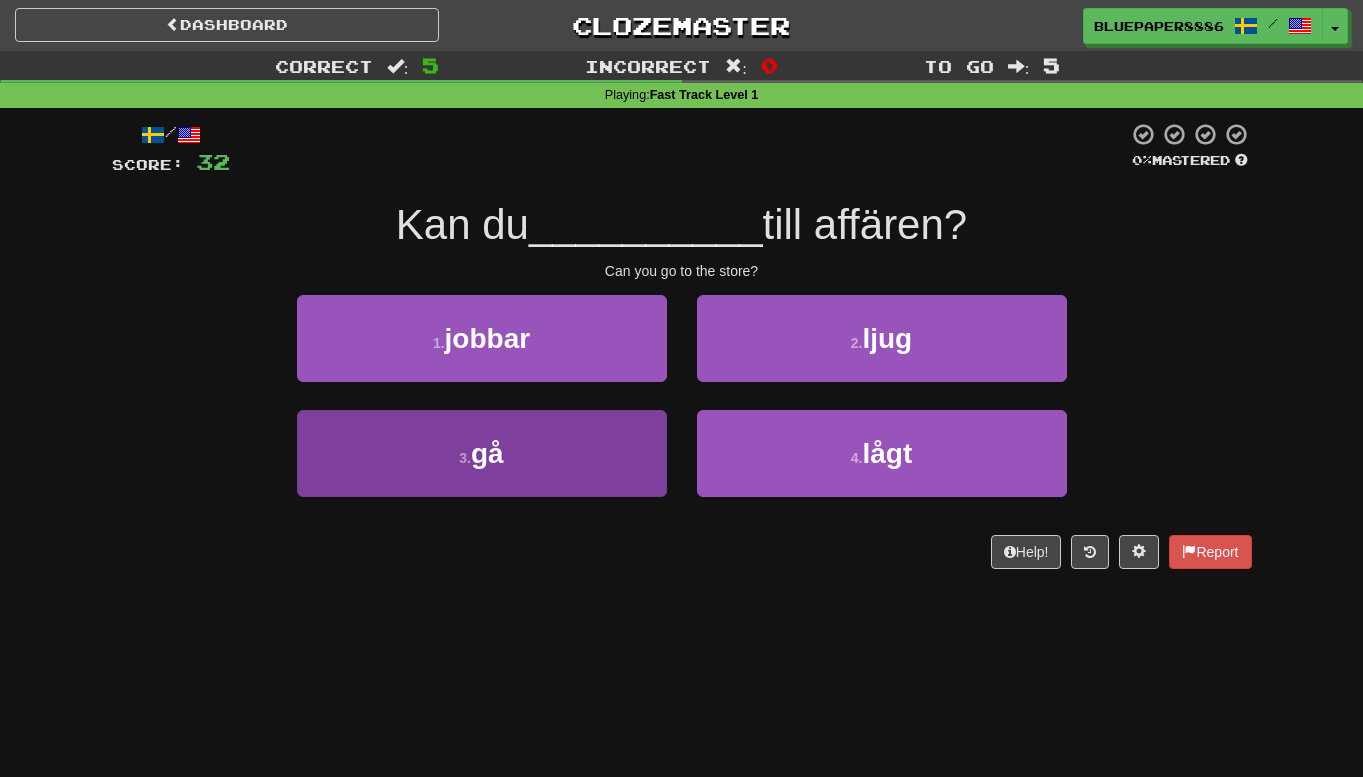 click on "3 .  gå" at bounding box center (482, 453) 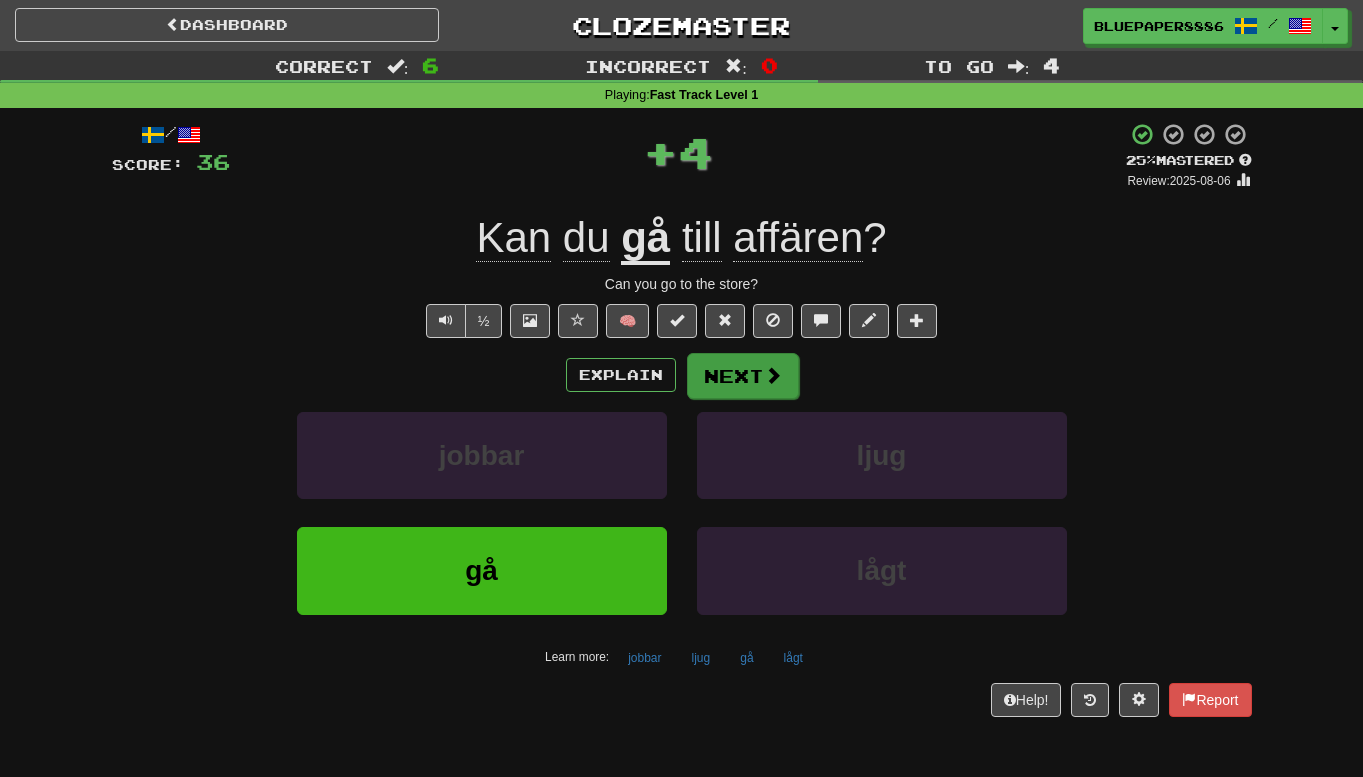 click at bounding box center (773, 375) 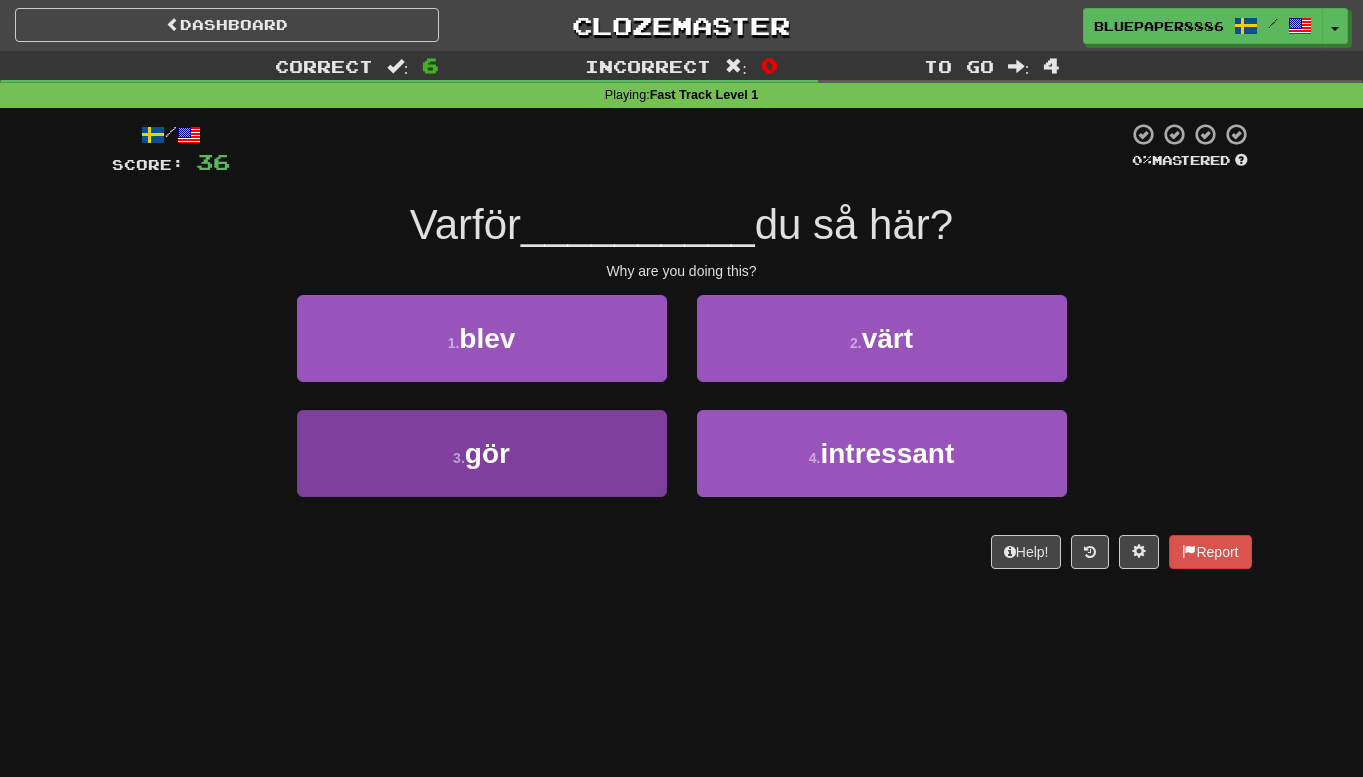 click on "3 .  gör" at bounding box center [482, 453] 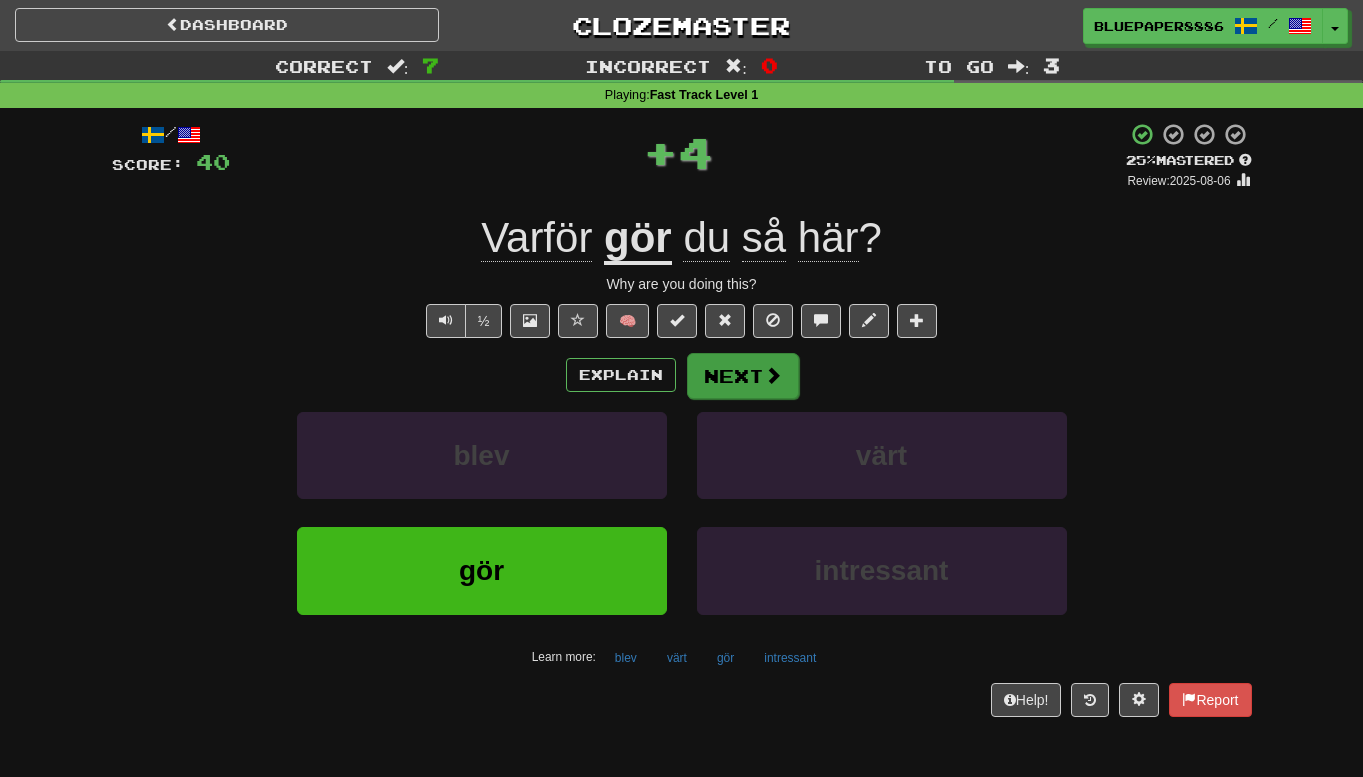 click on "Next" at bounding box center [743, 376] 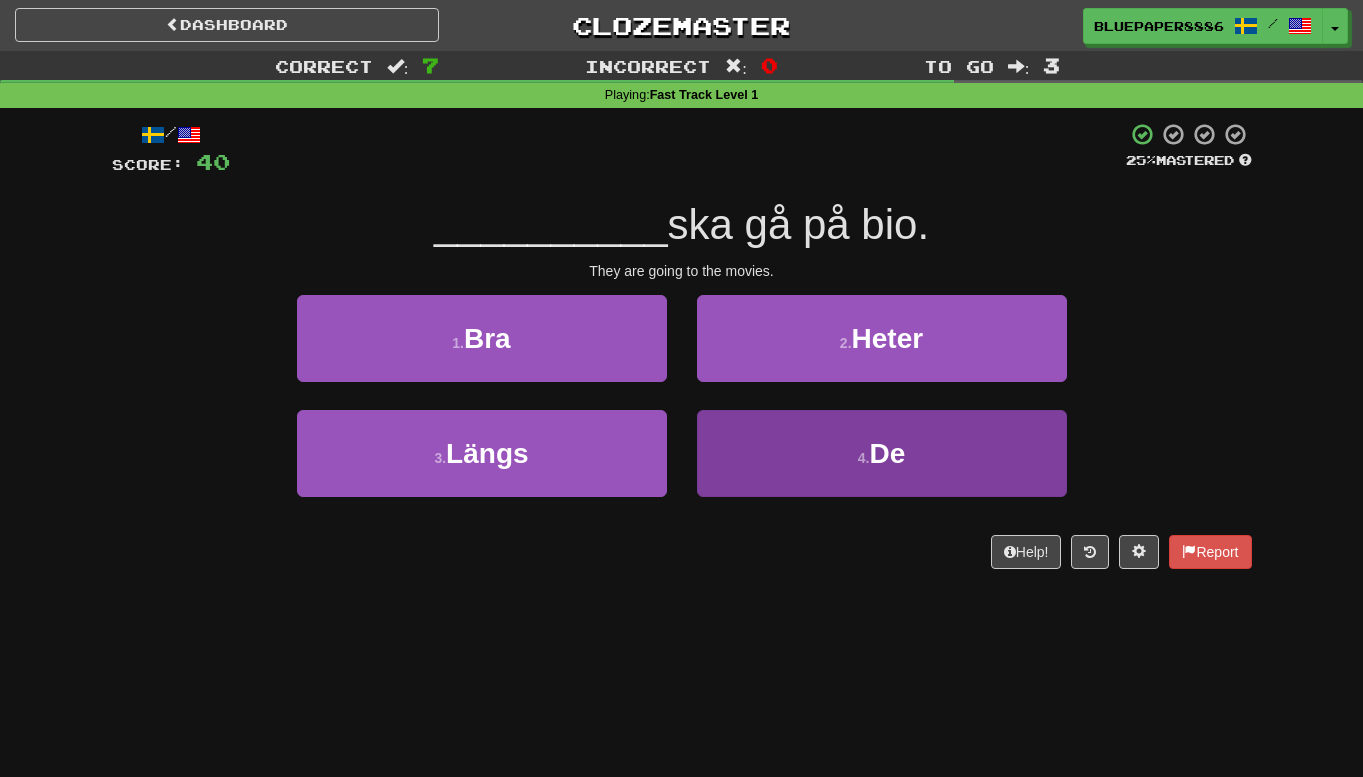 click on "4 .  De" at bounding box center (882, 453) 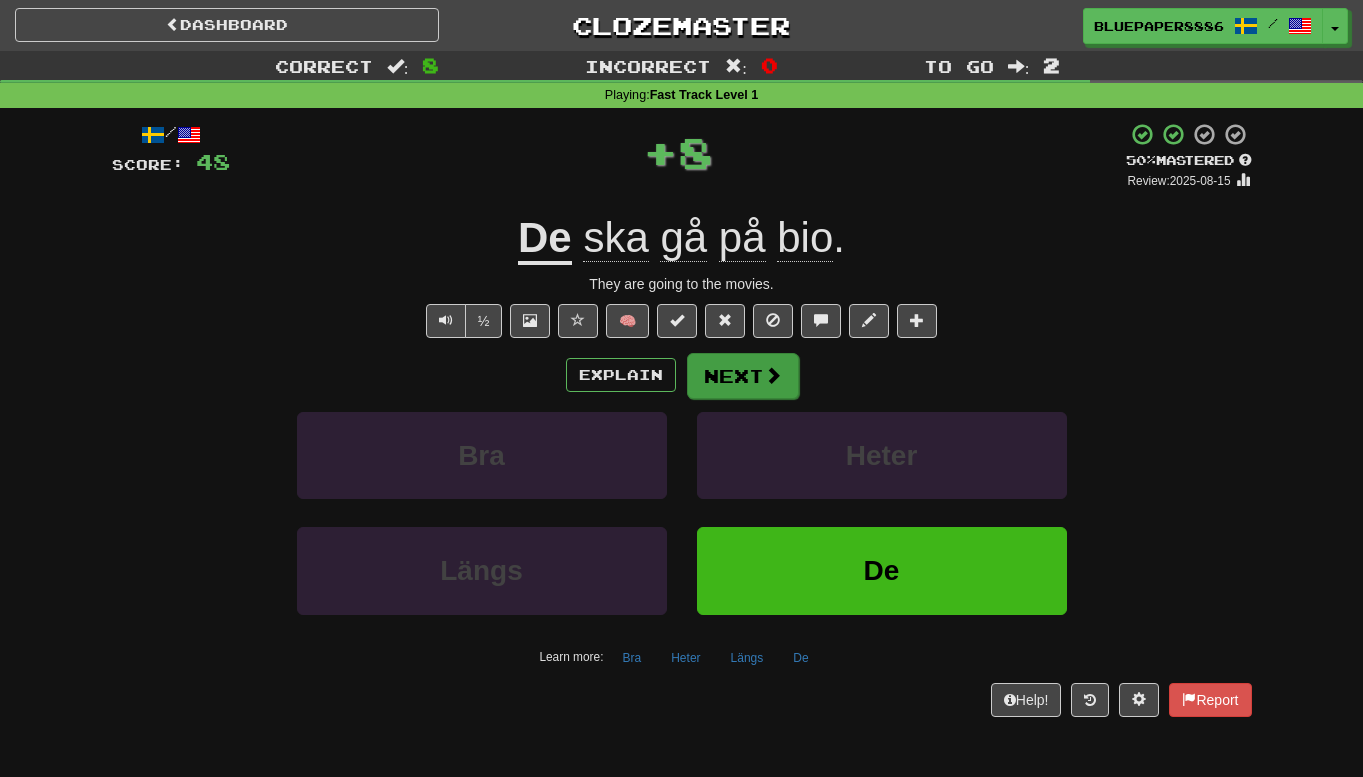 click on "Next" at bounding box center (743, 376) 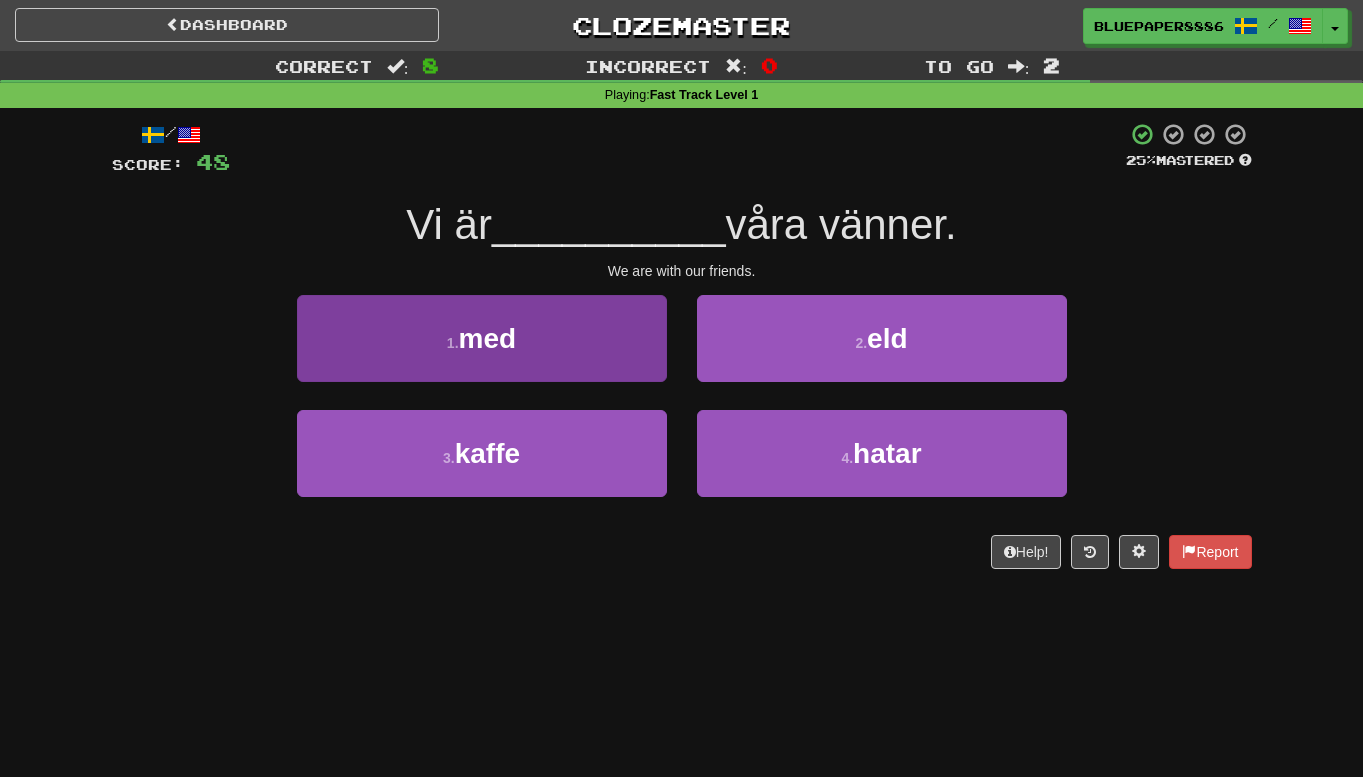 click on "1 .  med" at bounding box center (482, 338) 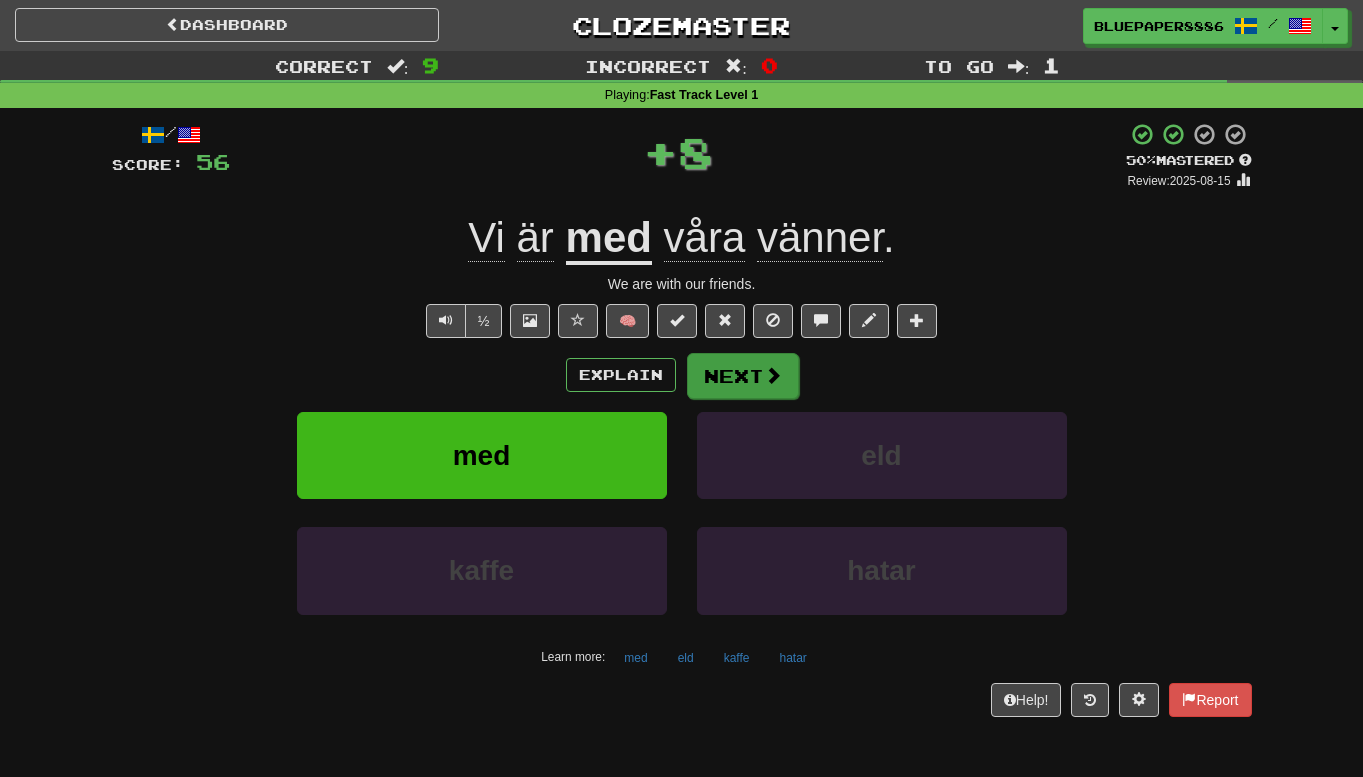 click at bounding box center [773, 375] 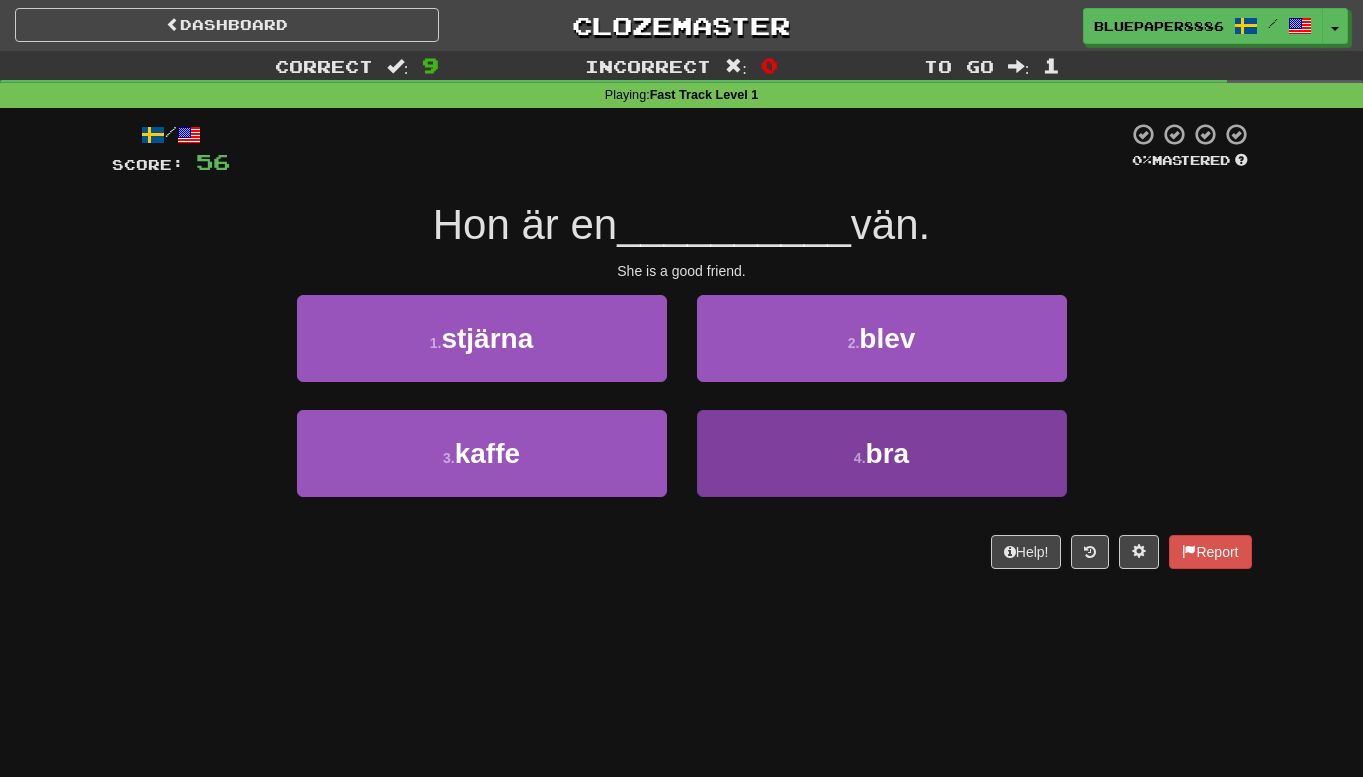 click on "4 .  bra" at bounding box center (882, 453) 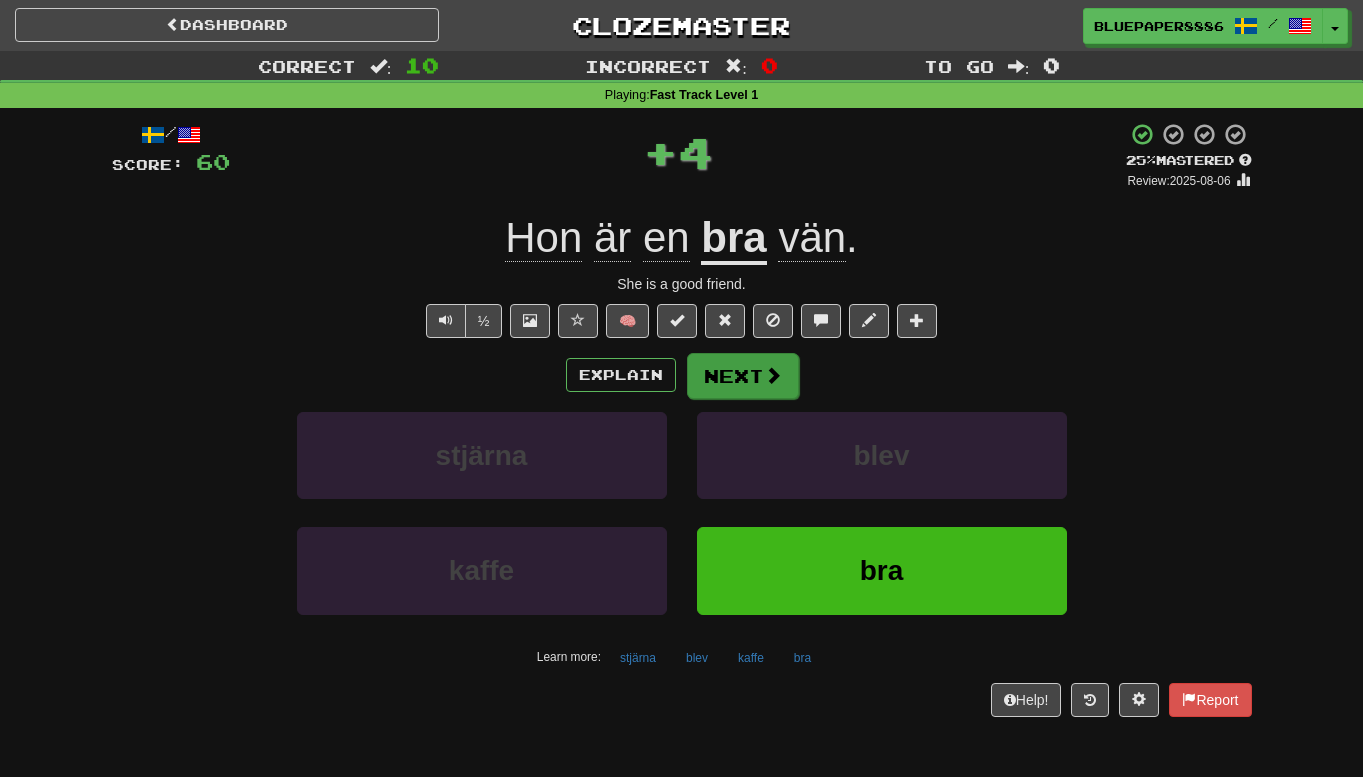 click on "Next" at bounding box center (743, 376) 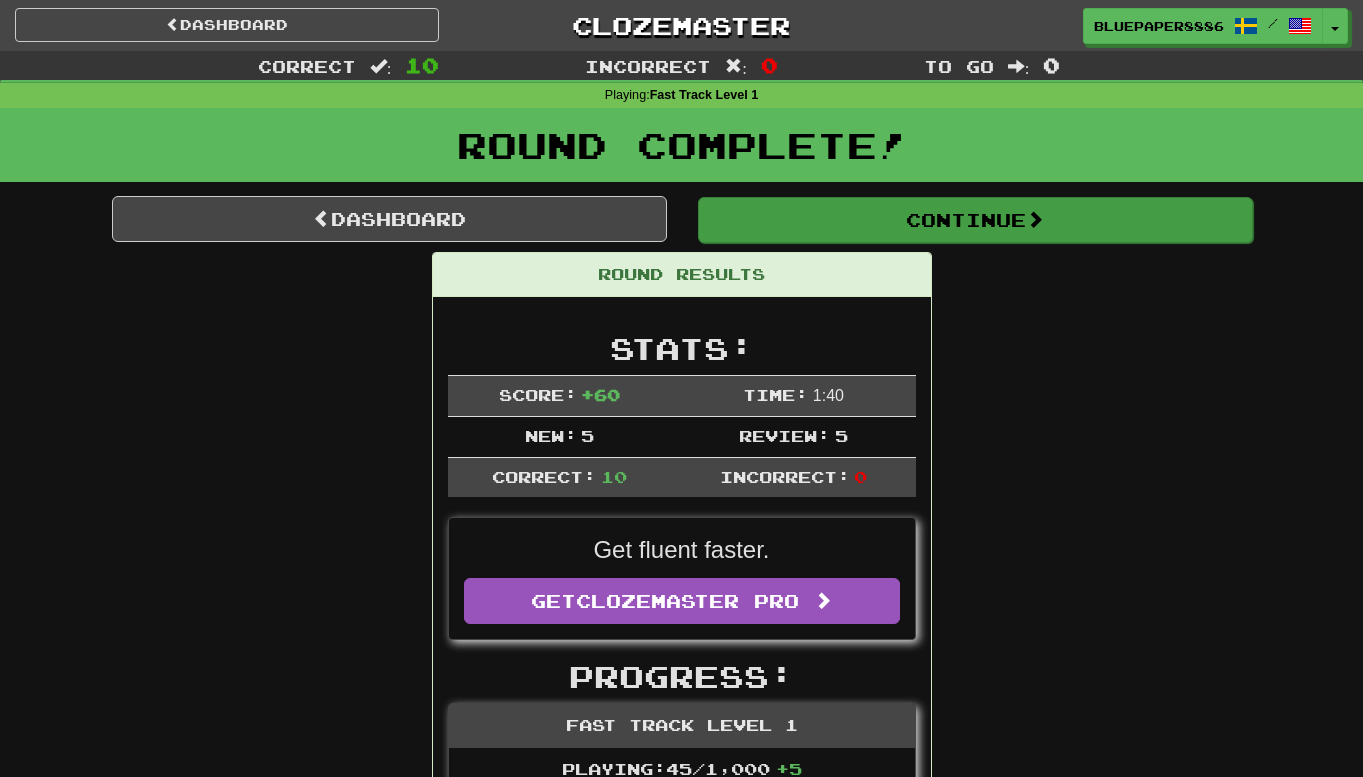 click on "Continue" at bounding box center (975, 220) 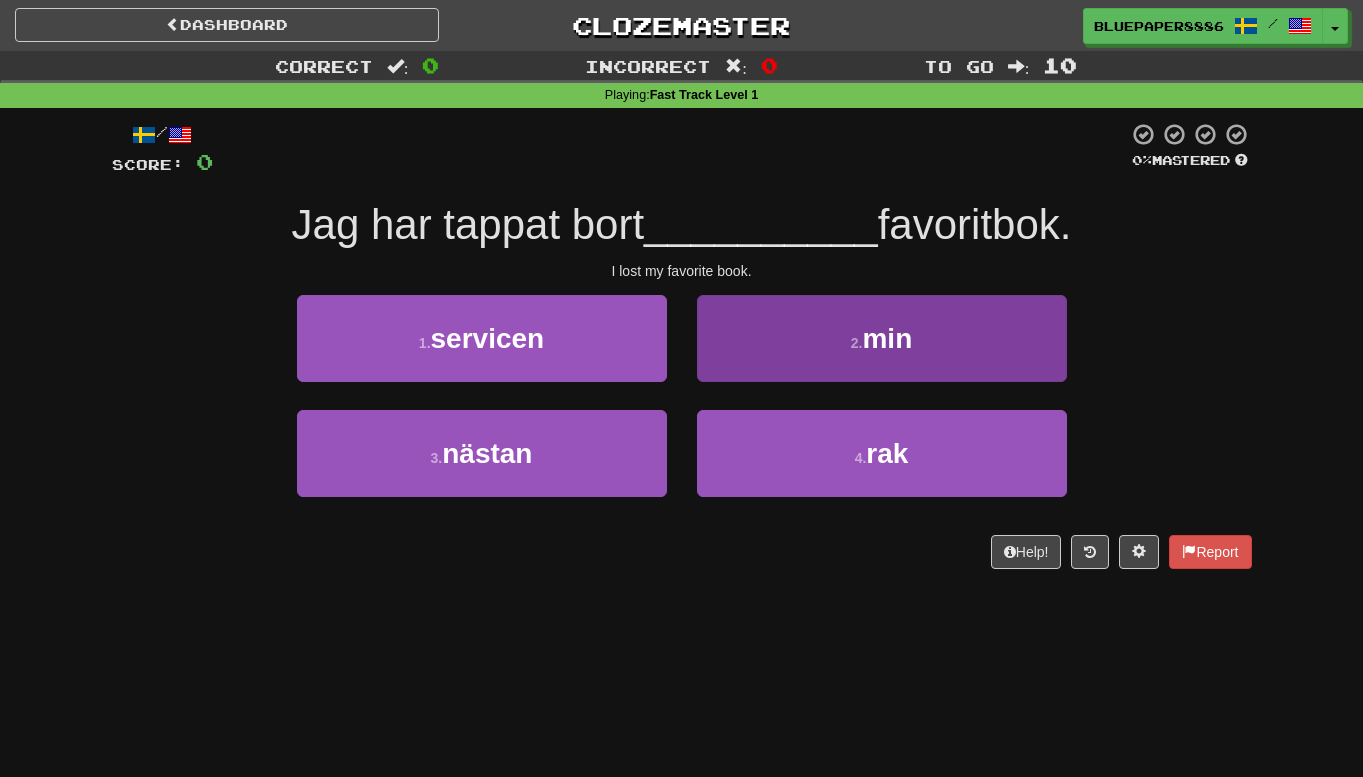 click on "2 .  min" at bounding box center [882, 338] 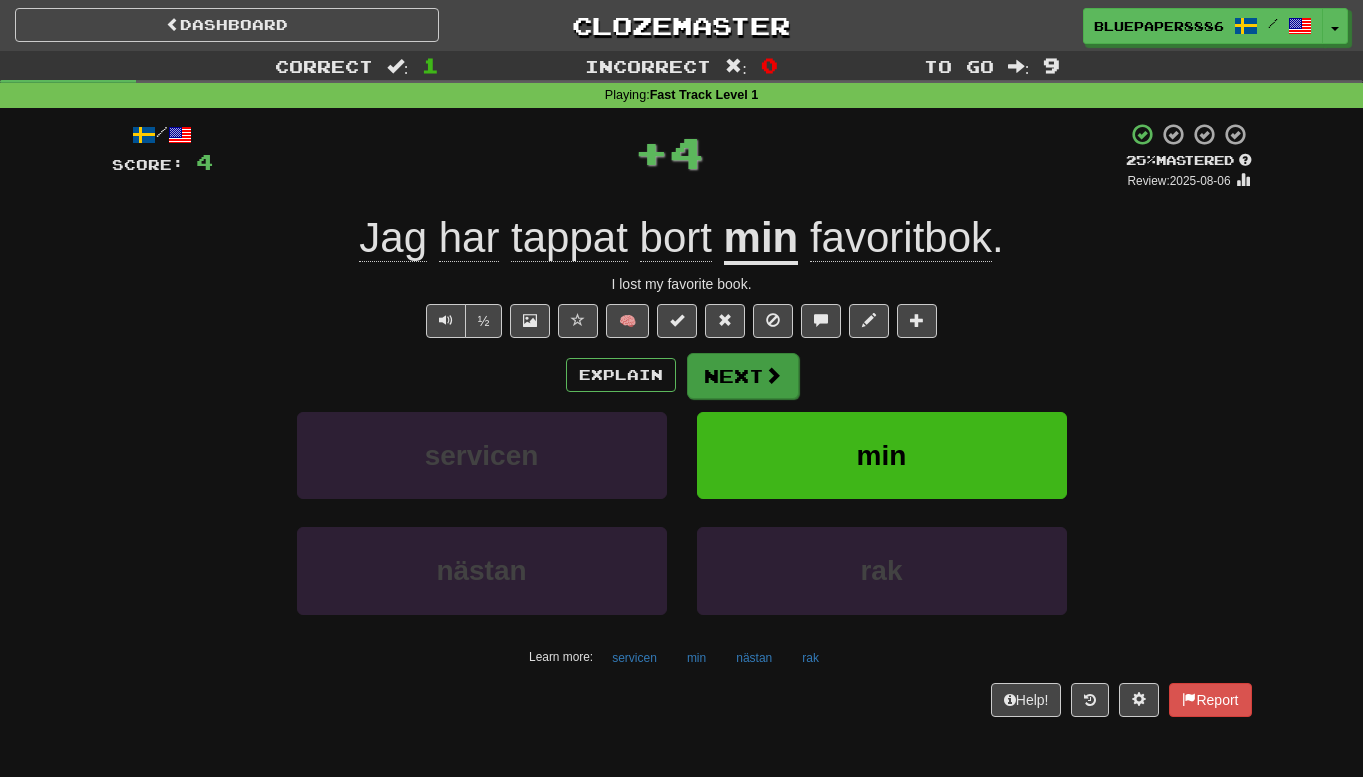 click on "Next" at bounding box center [743, 376] 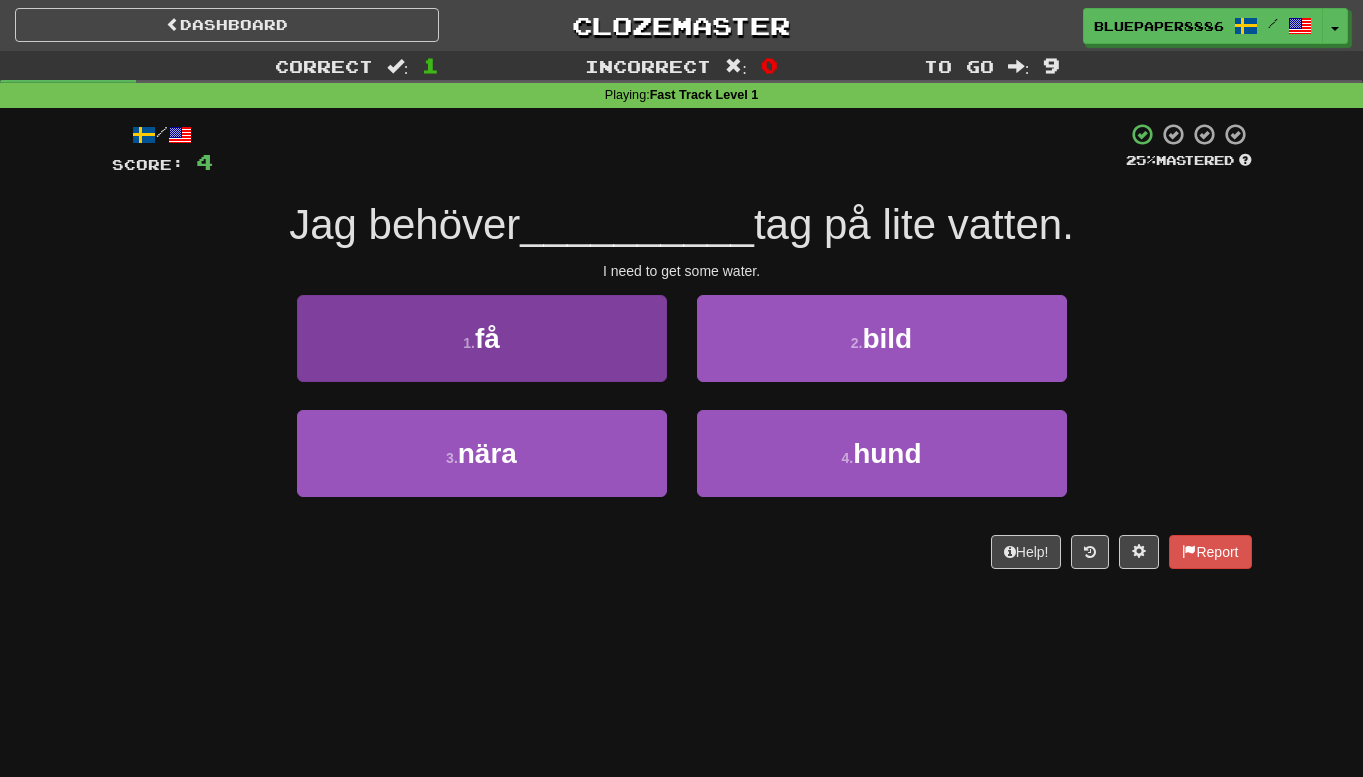 click on "1 .  få" at bounding box center [482, 338] 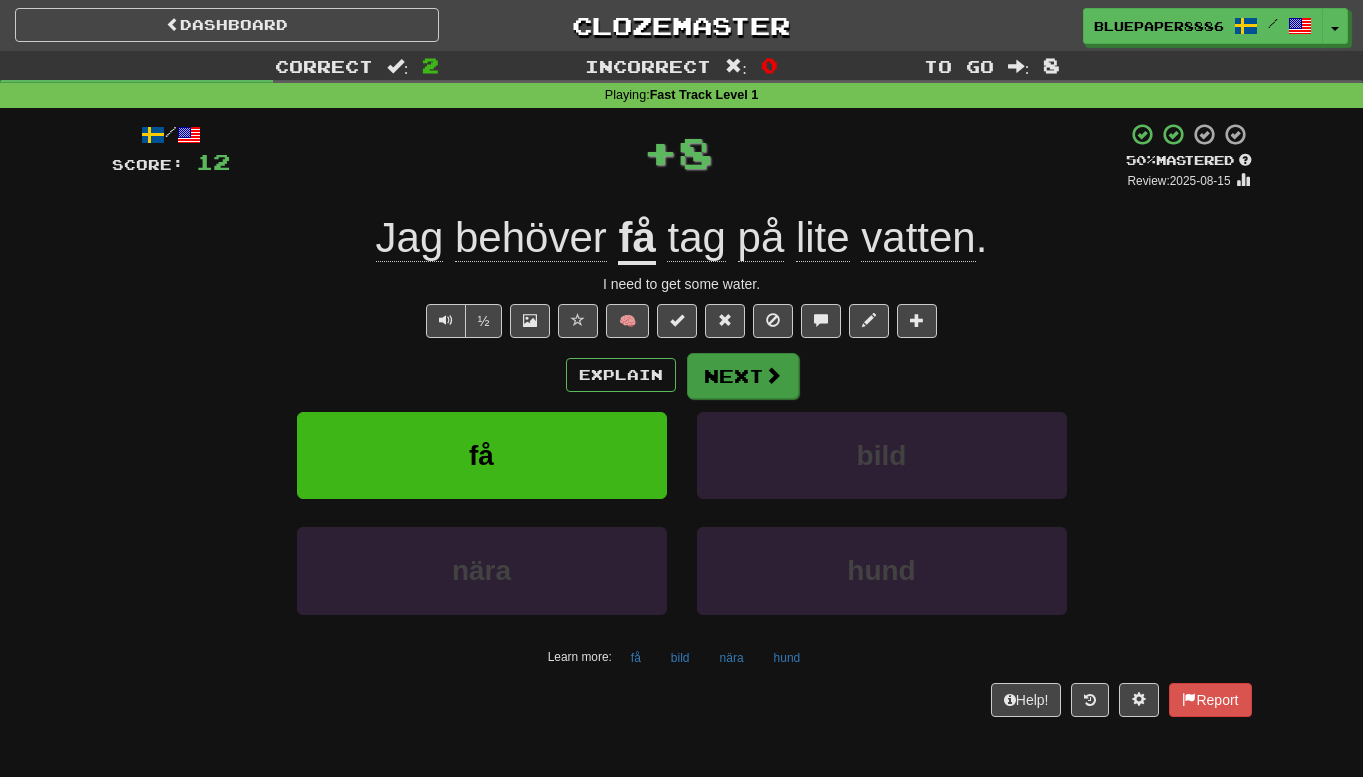 click on "Next" at bounding box center (743, 376) 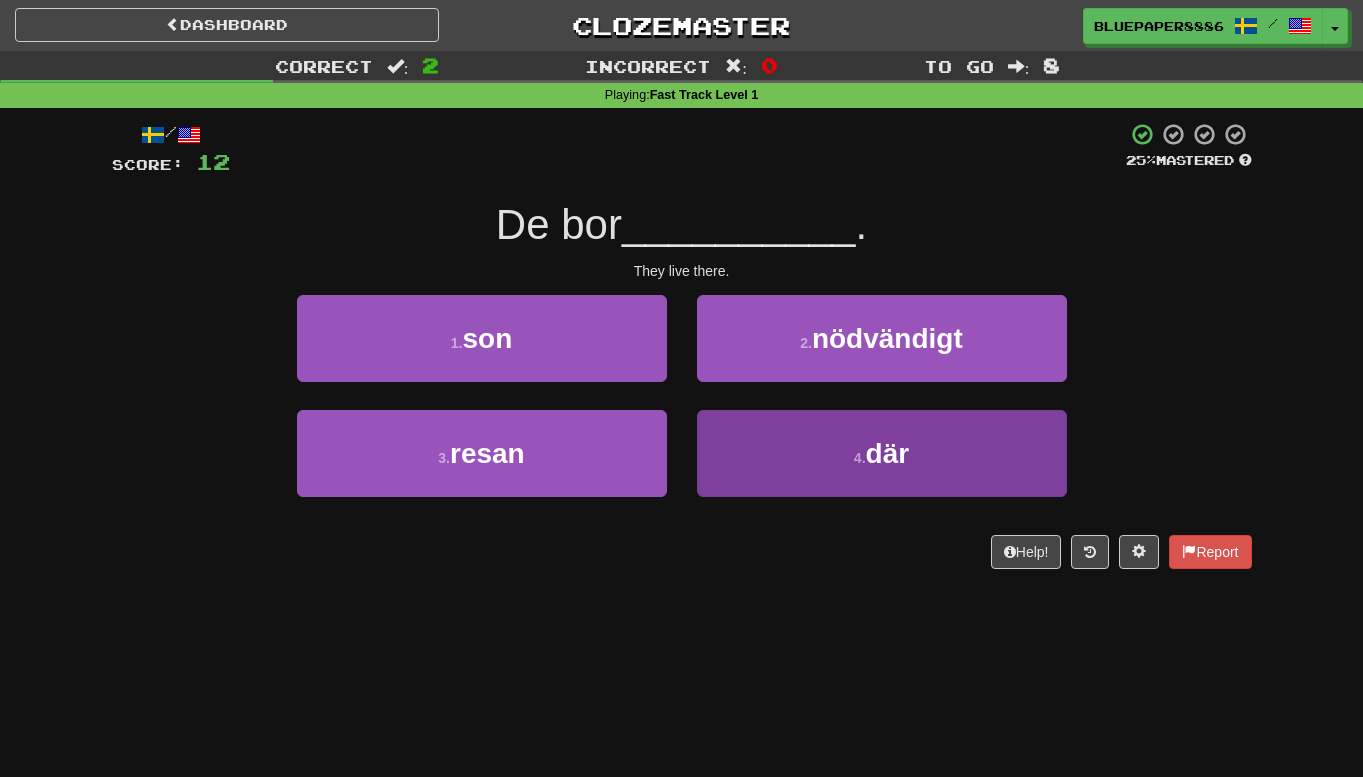 click on "4 .  där" at bounding box center [882, 453] 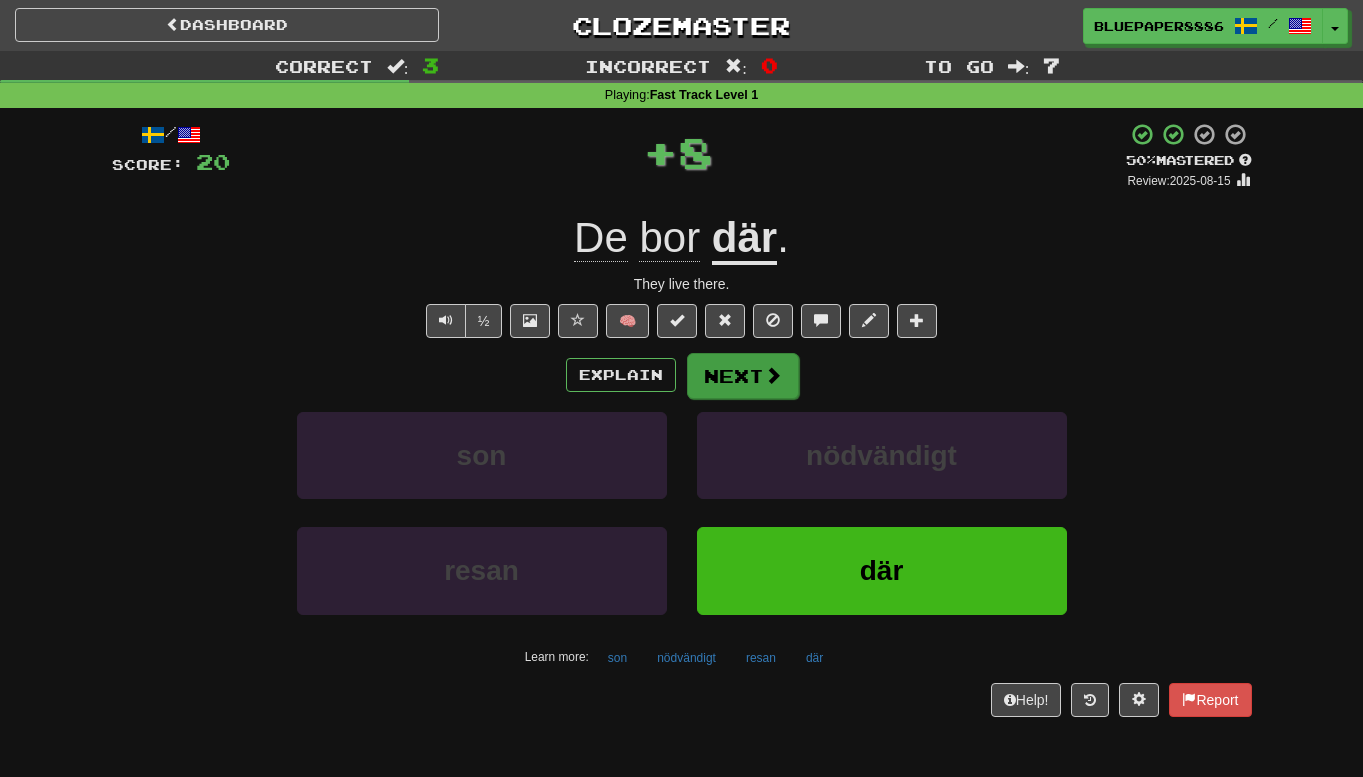 click on "Next" at bounding box center (743, 376) 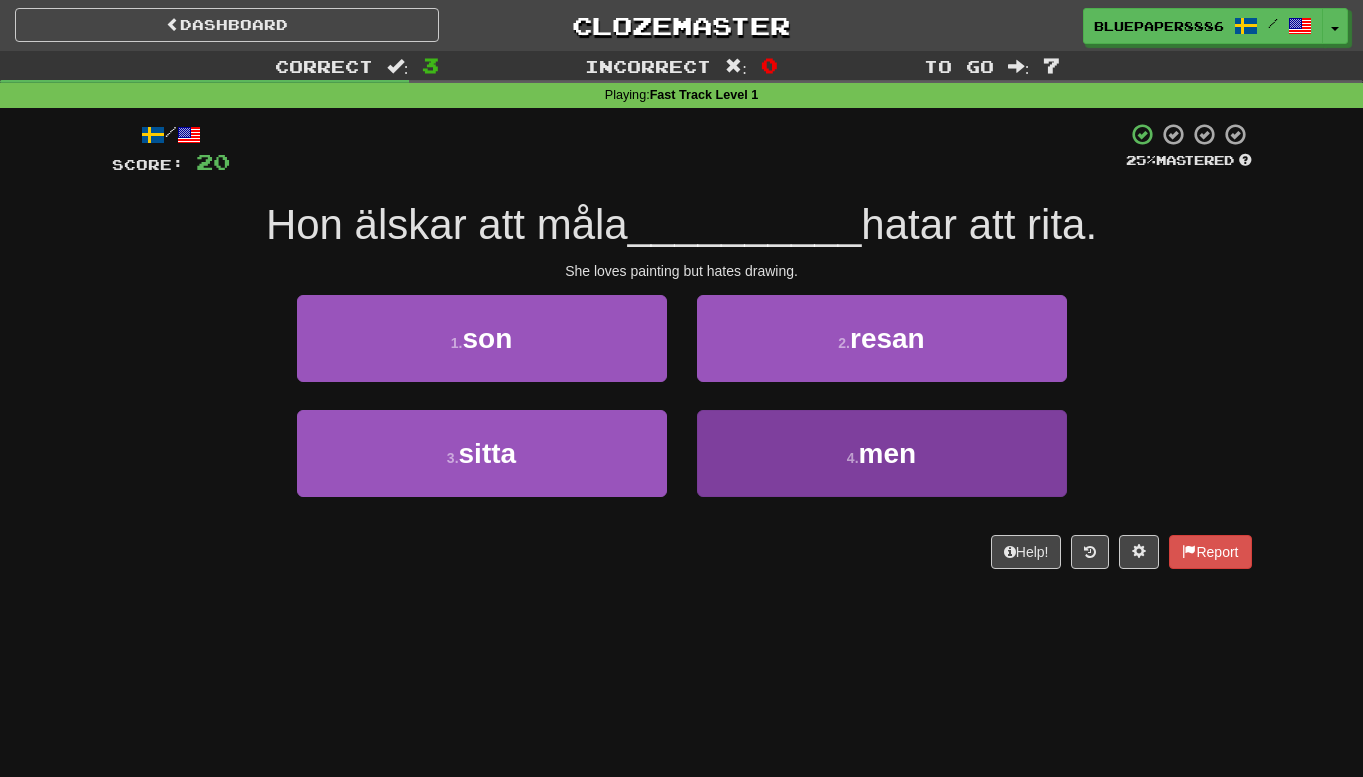 click on "4 .  men" at bounding box center [882, 453] 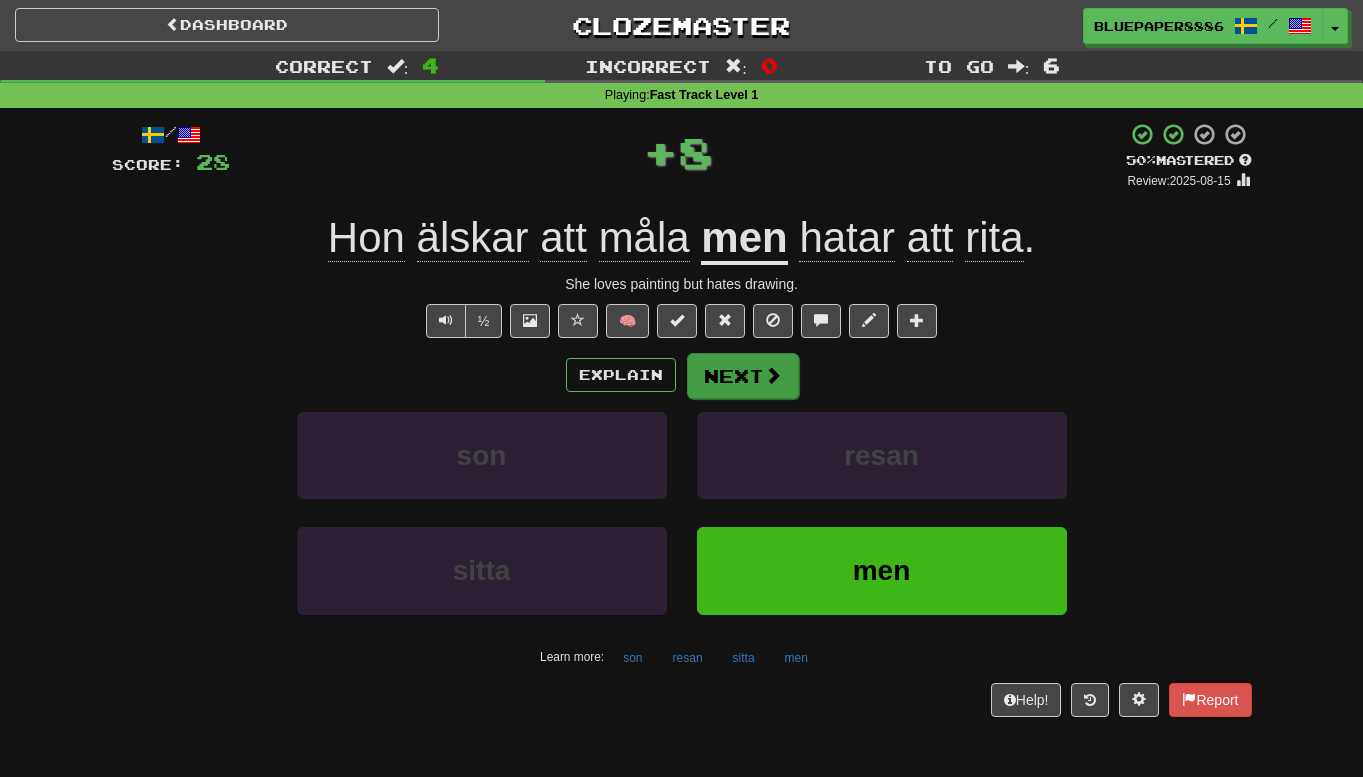 click on "Next" at bounding box center [743, 376] 